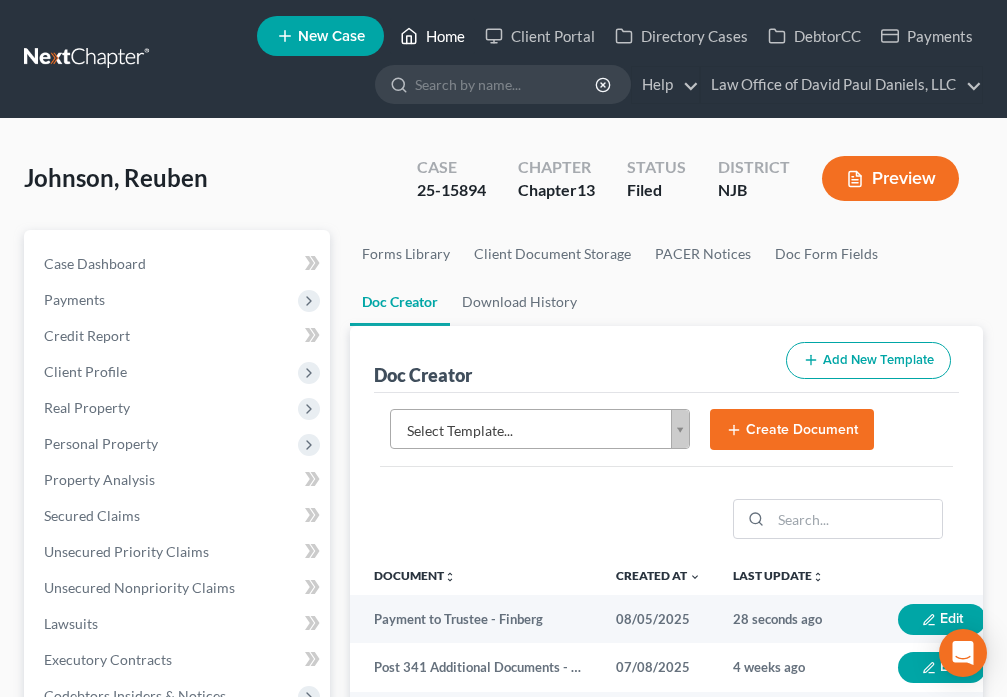 click 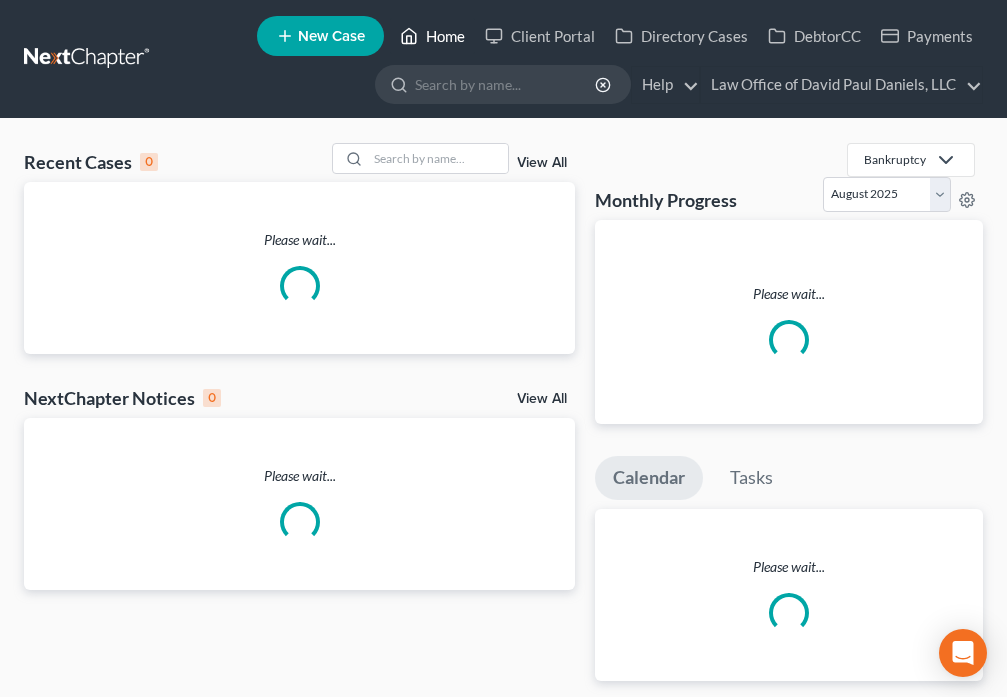 scroll, scrollTop: 0, scrollLeft: 0, axis: both 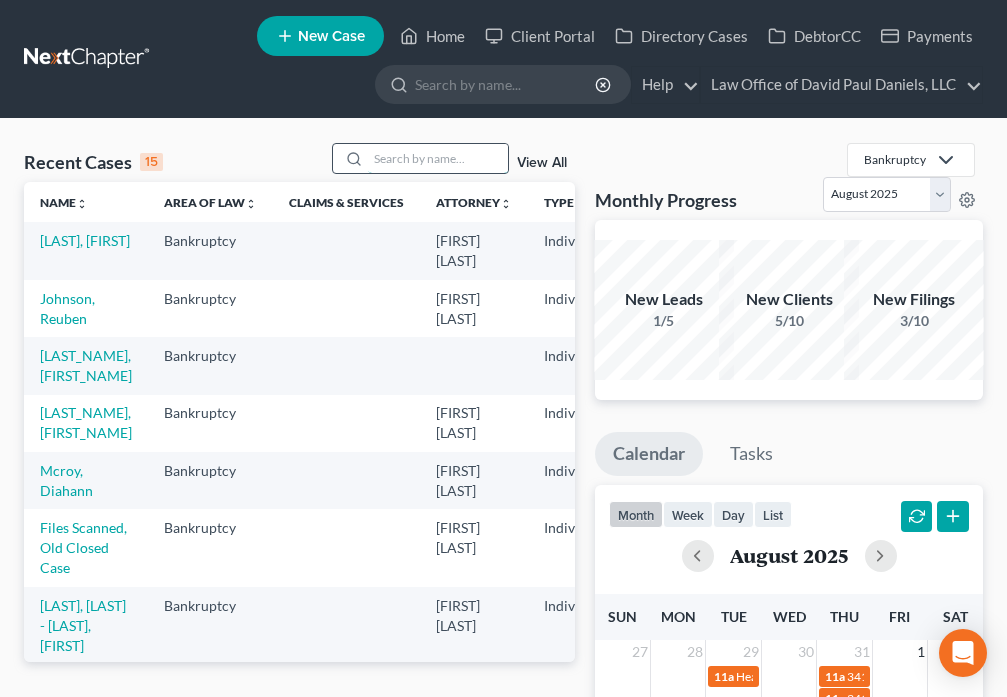 click at bounding box center [438, 158] 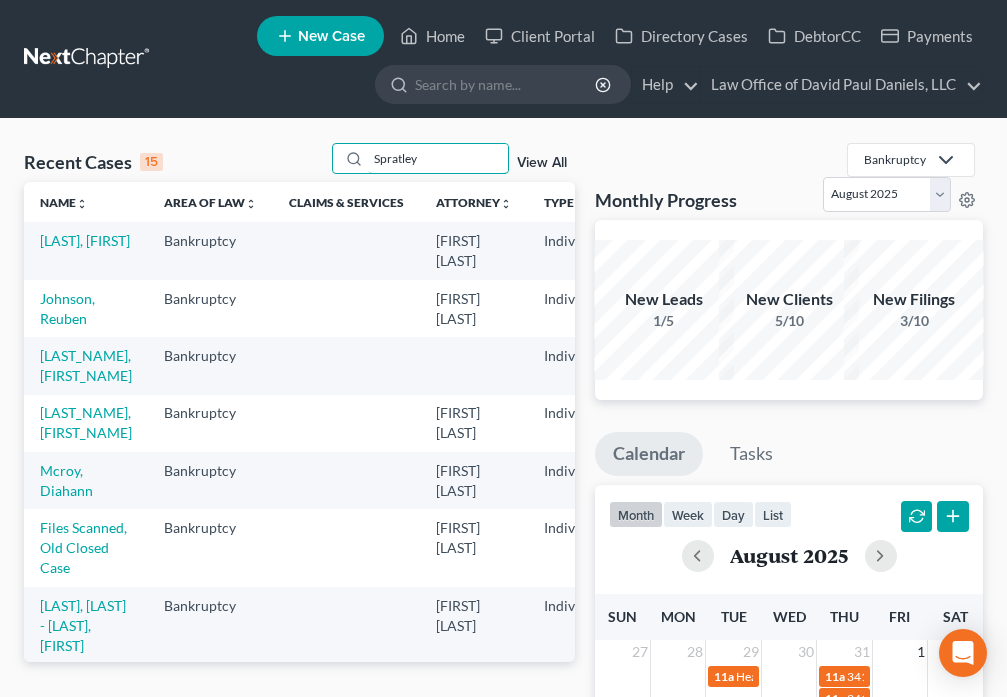 type on "Spratley" 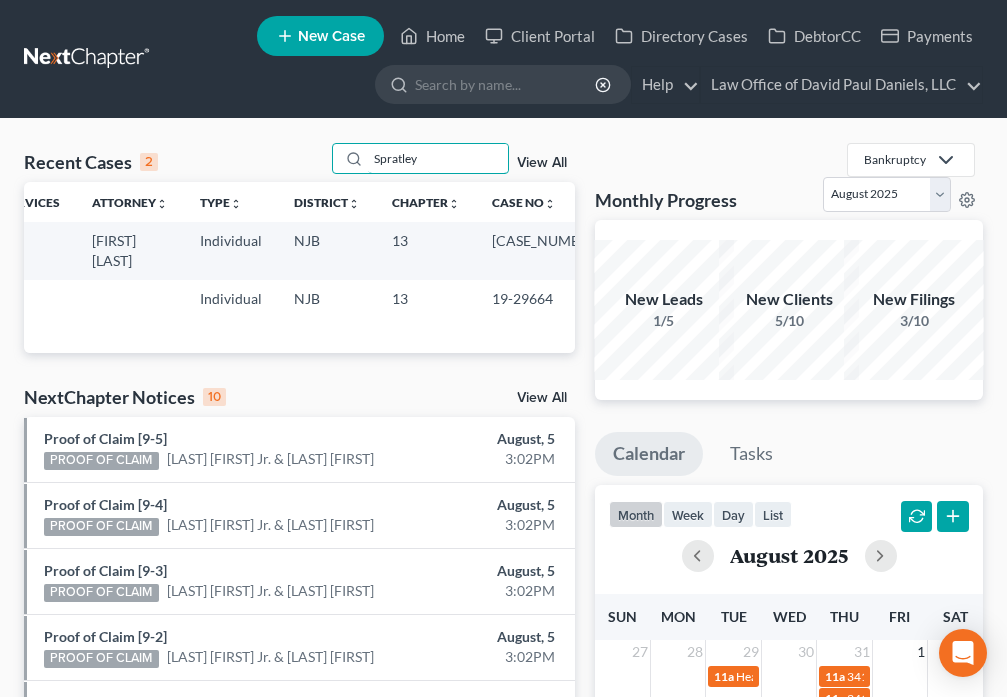 scroll, scrollTop: 0, scrollLeft: 0, axis: both 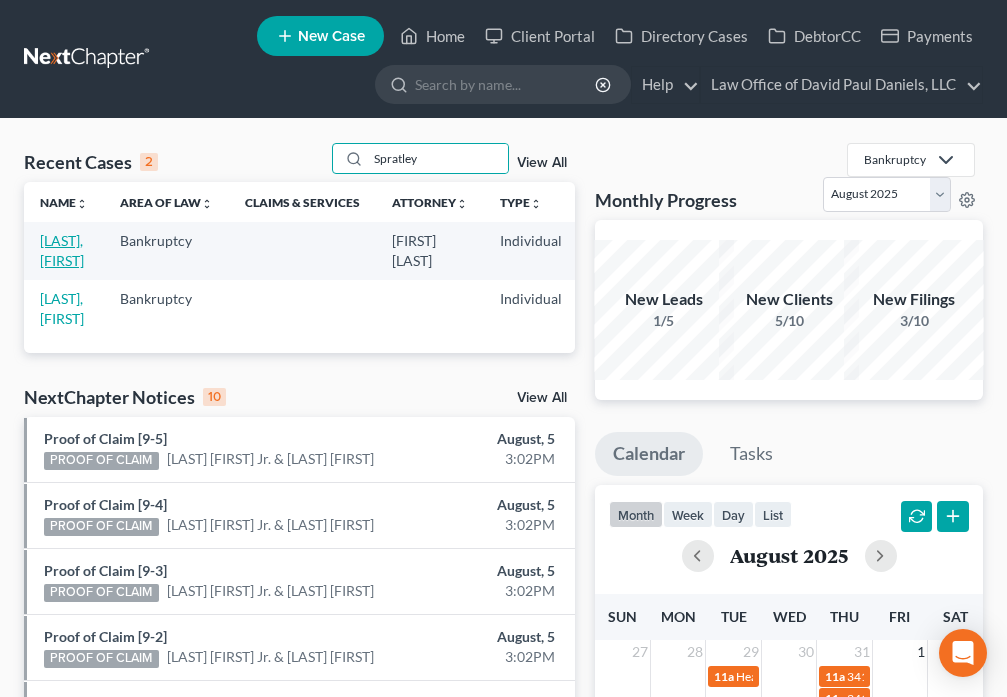 click on "[LAST], [FIRST]" at bounding box center (62, 250) 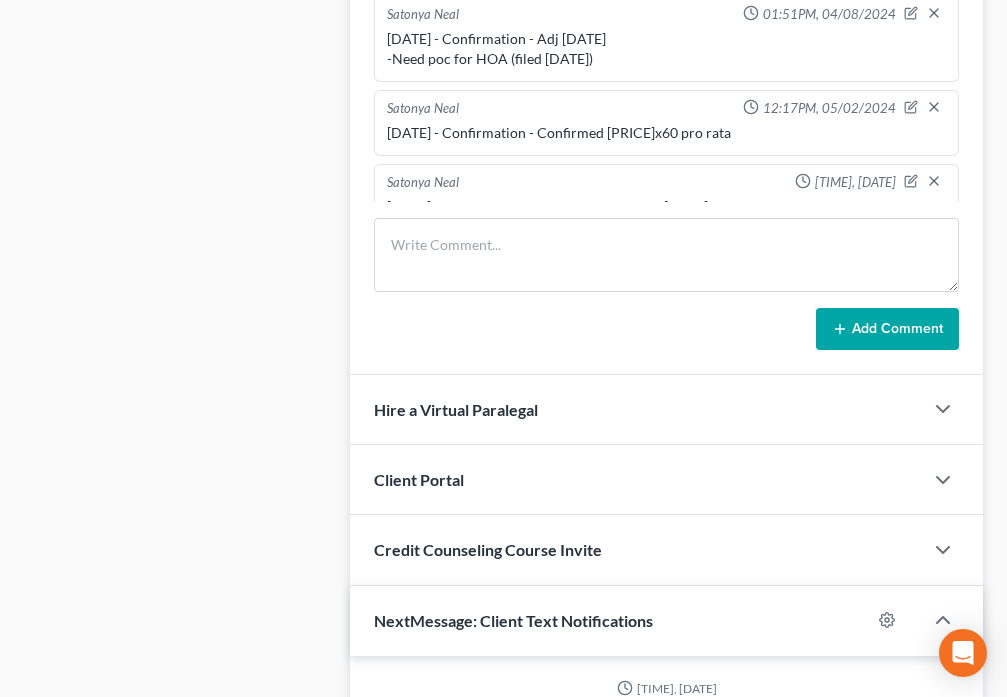scroll, scrollTop: 1843, scrollLeft: 0, axis: vertical 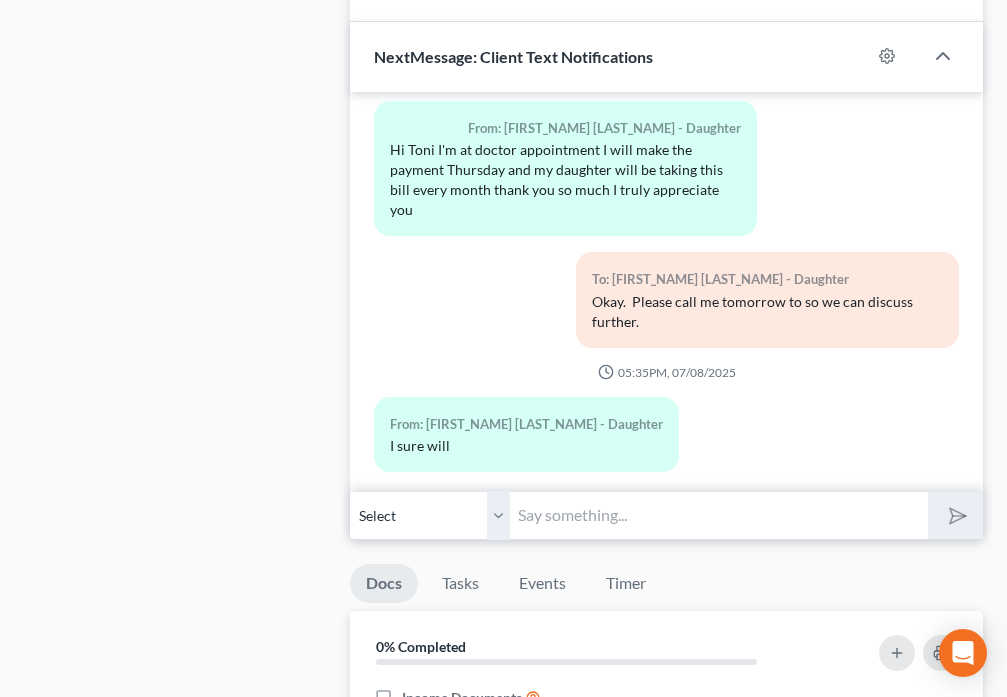 drag, startPoint x: 637, startPoint y: 520, endPoint x: 583, endPoint y: 356, distance: 172.66151 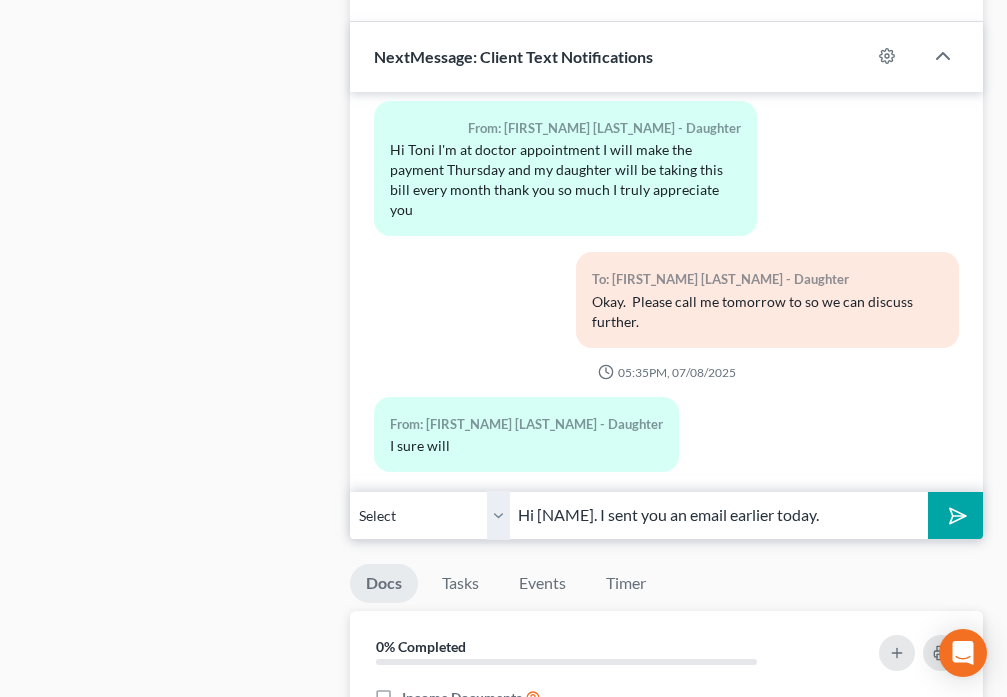 click on "Hi [NAME]. I sent you an email earlier today." at bounding box center [718, 515] 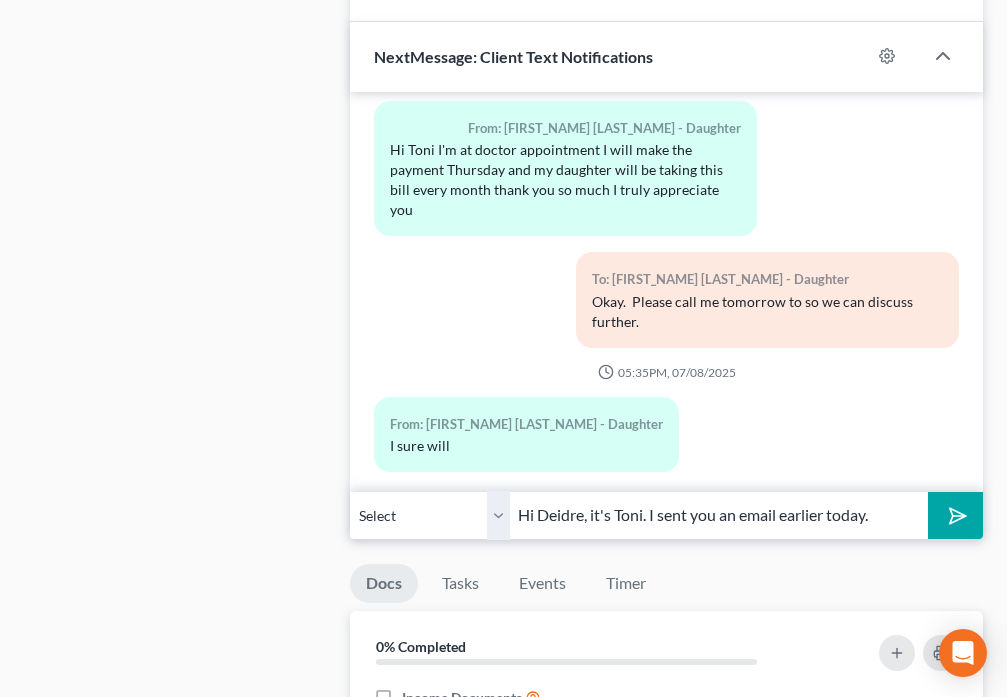 click on "Hi Deidre, it's Toni. I sent you an email earlier today." at bounding box center [718, 515] 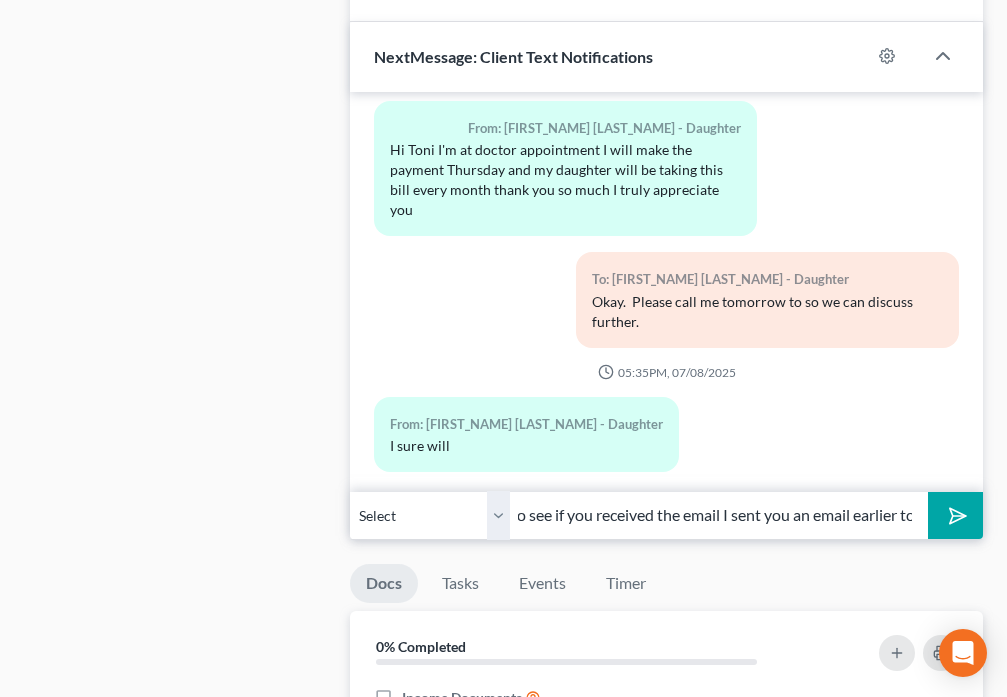 scroll, scrollTop: 0, scrollLeft: 283, axis: horizontal 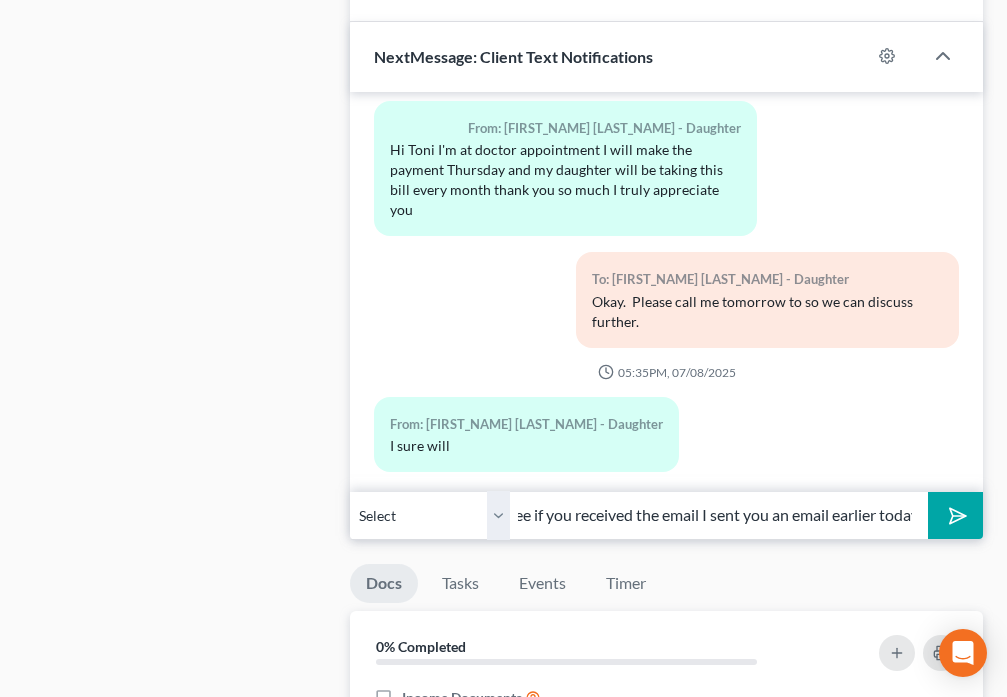 click on "Hi [FIRST], it's [FIRST].  Just checking to see if you received the email I sent you an email earlier today." at bounding box center [718, 515] 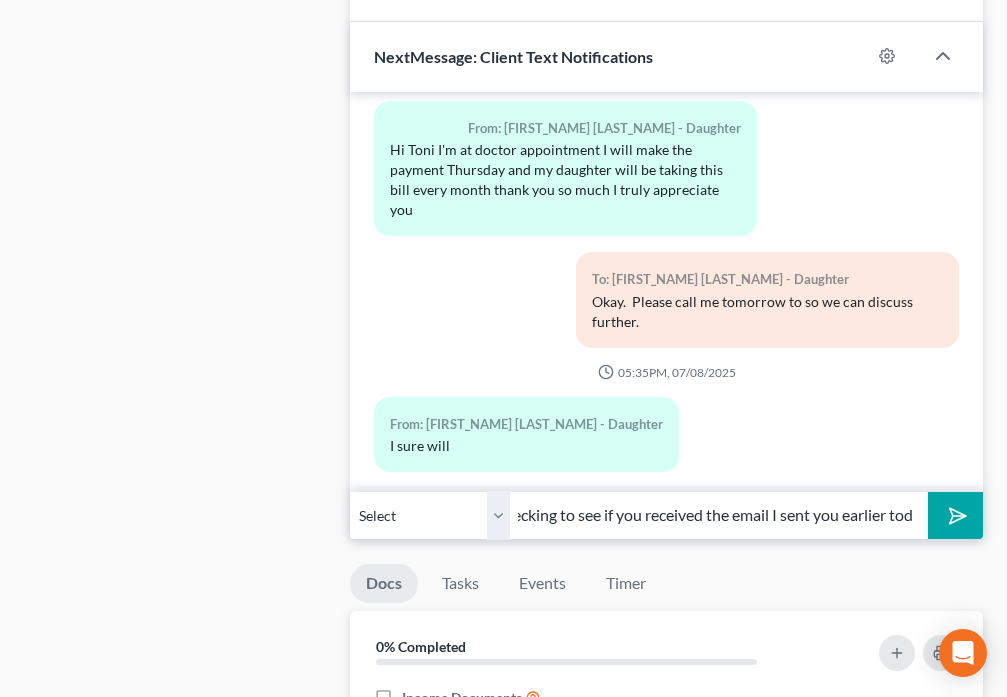scroll, scrollTop: 0, scrollLeft: 222, axis: horizontal 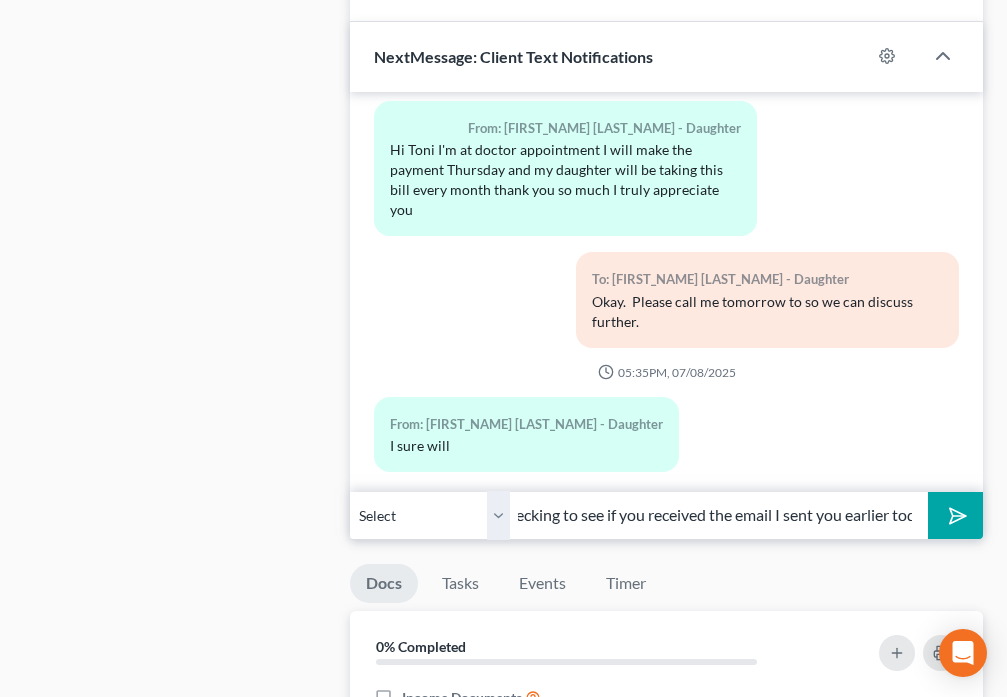 type on "Hi [NAME], it's [NAME].  Just checking to see if you received the email I sent you earlier today." 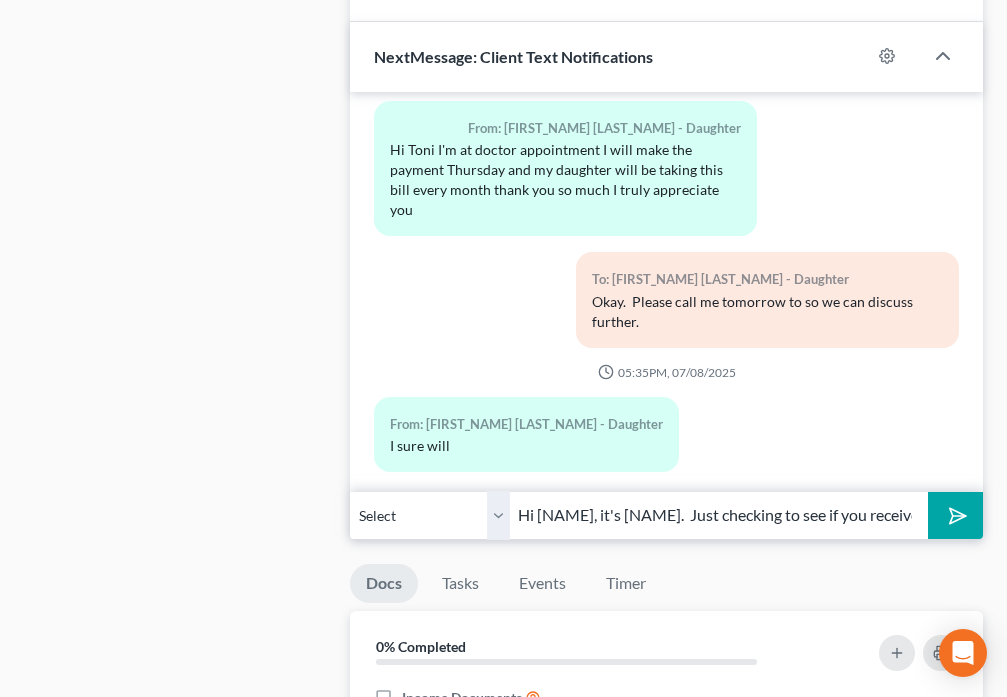 click at bounding box center (955, 515) 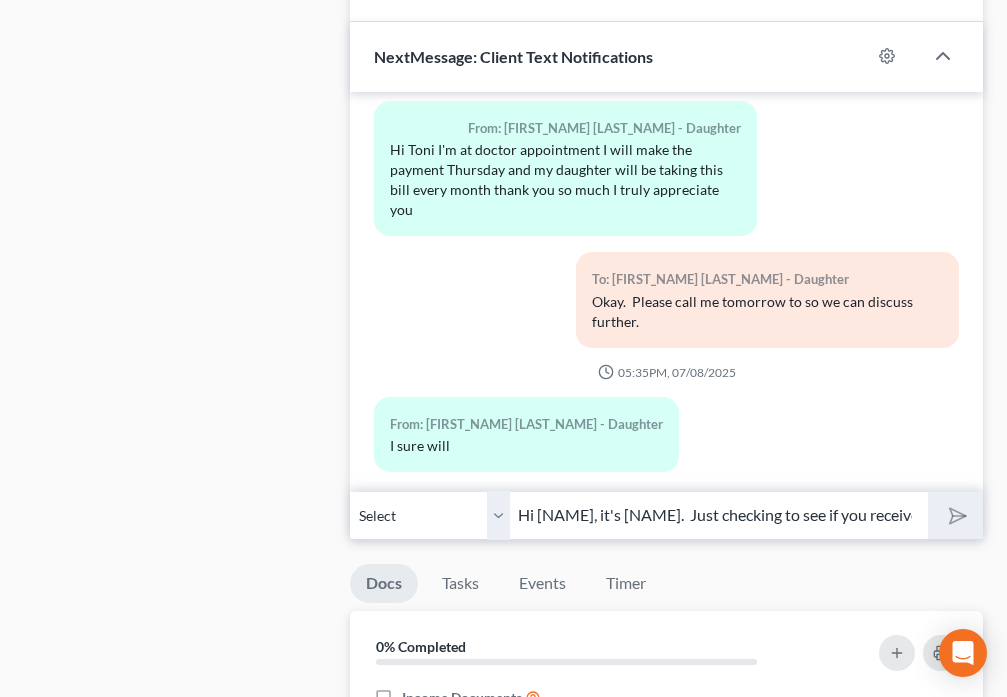 type 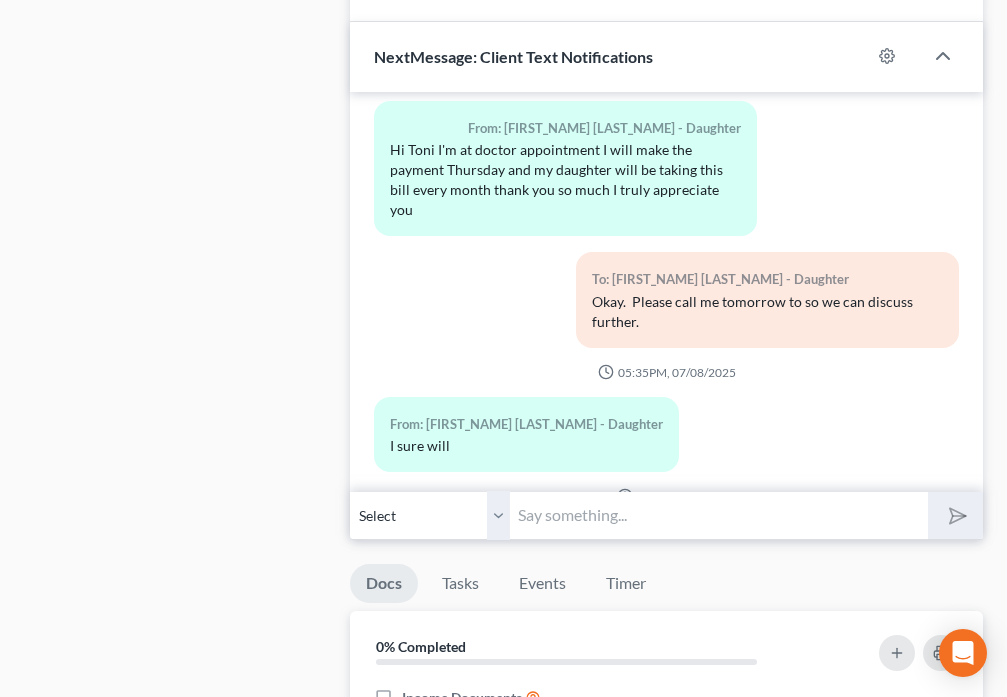 scroll, scrollTop: 6065, scrollLeft: 0, axis: vertical 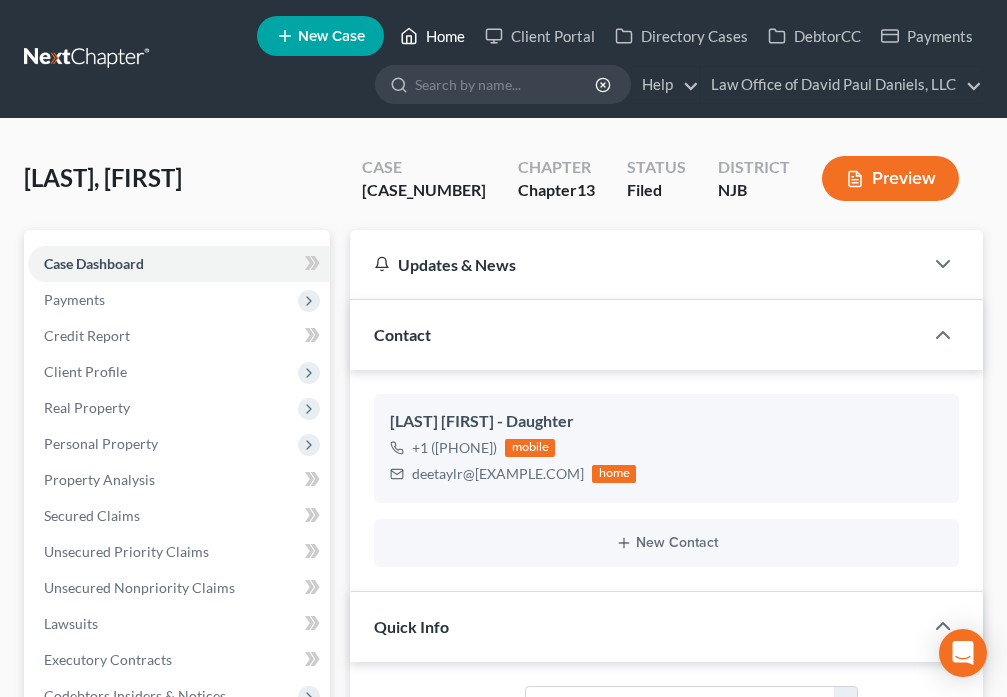 click 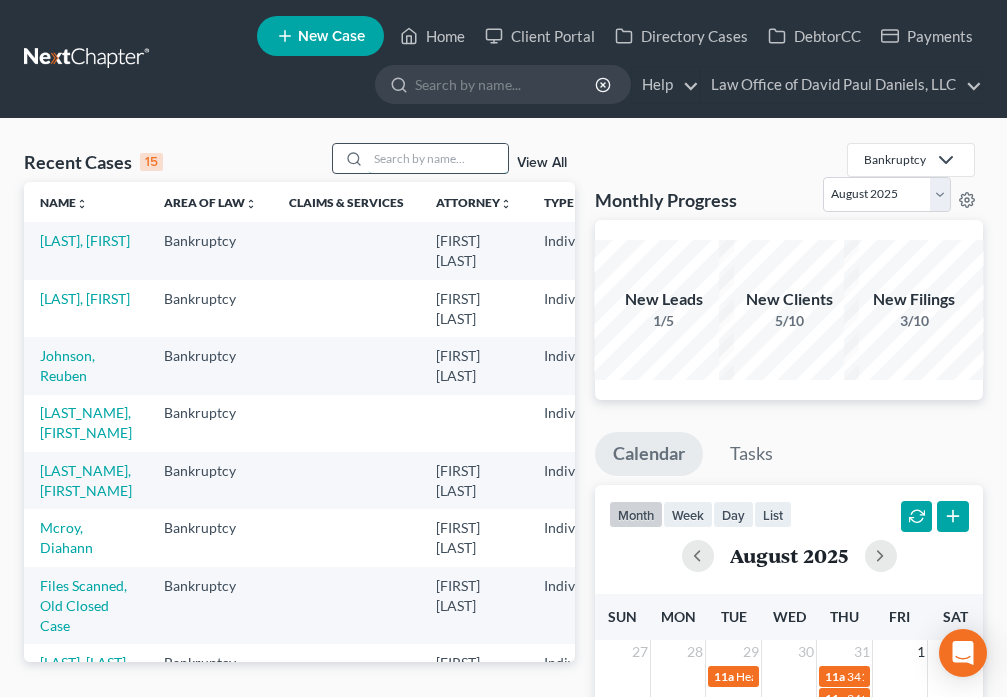 click at bounding box center [438, 158] 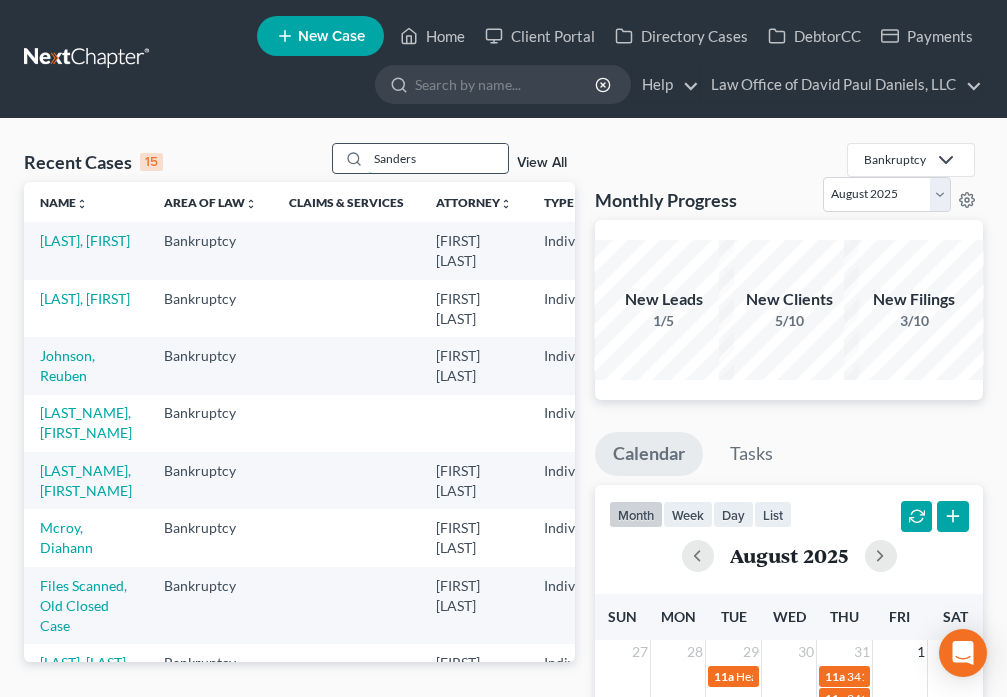 type on "Sanders" 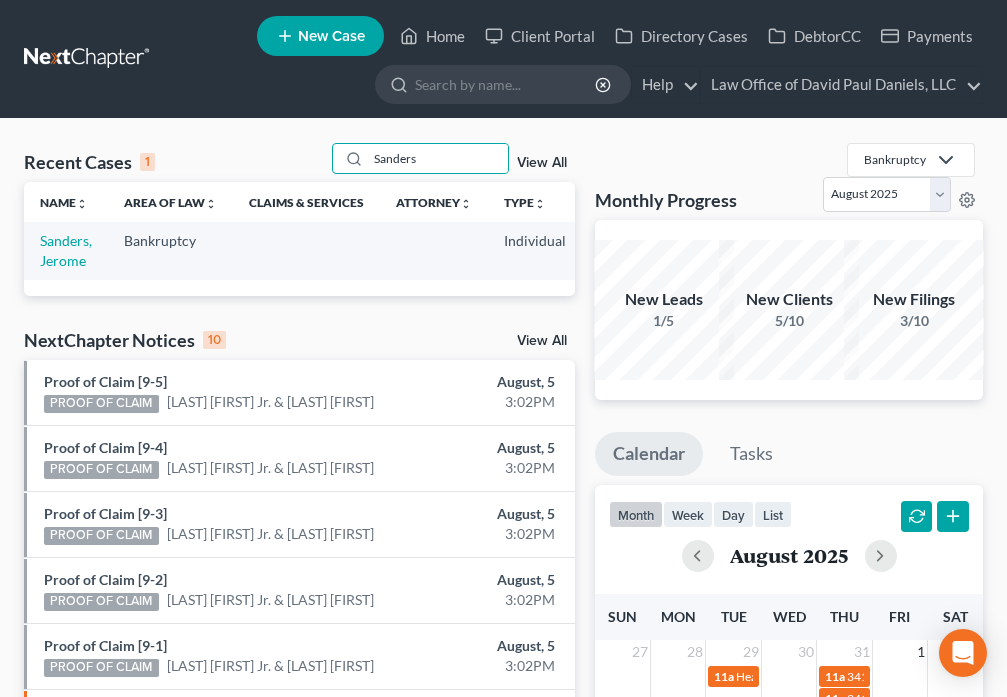click on "Sanders, Jerome" at bounding box center [66, 250] 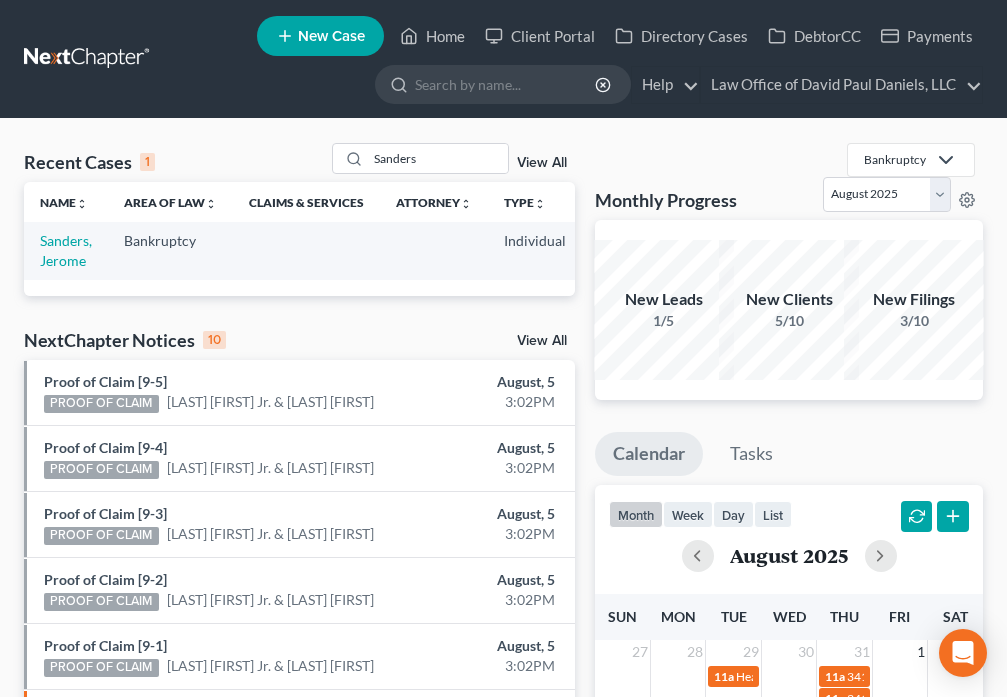 click on "Sanders, Jerome" at bounding box center [66, 250] 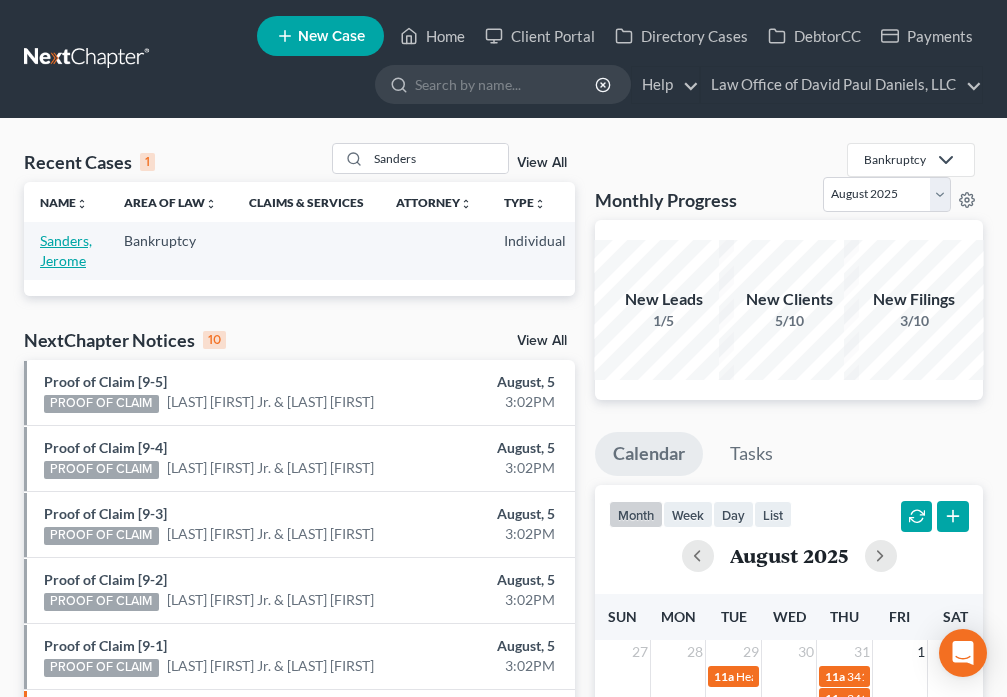 click on "Sanders, Jerome" at bounding box center [66, 250] 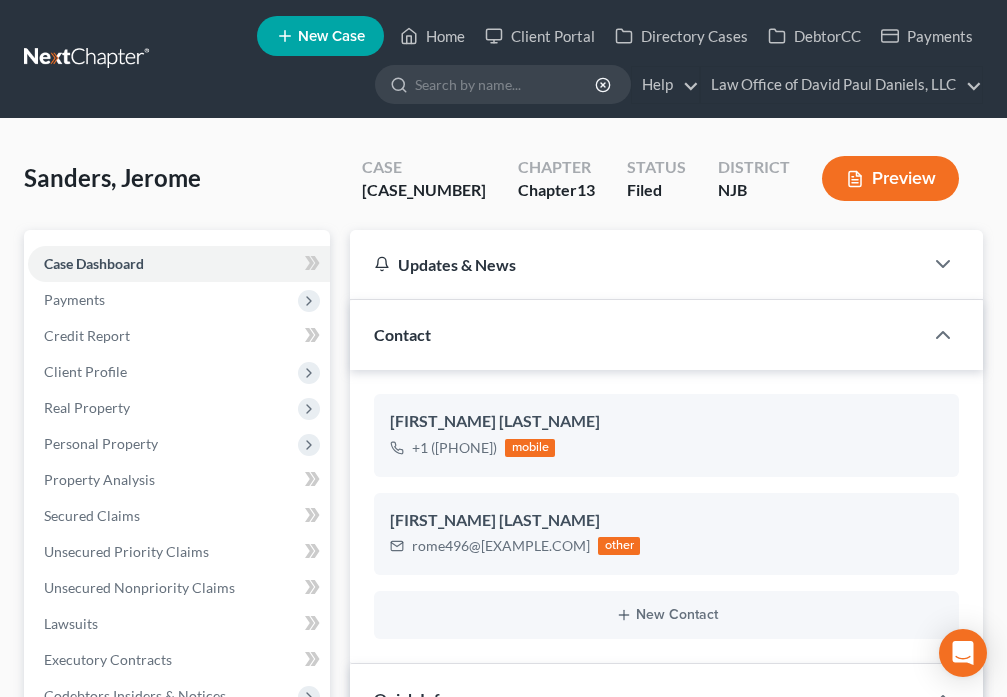 scroll, scrollTop: 630, scrollLeft: 0, axis: vertical 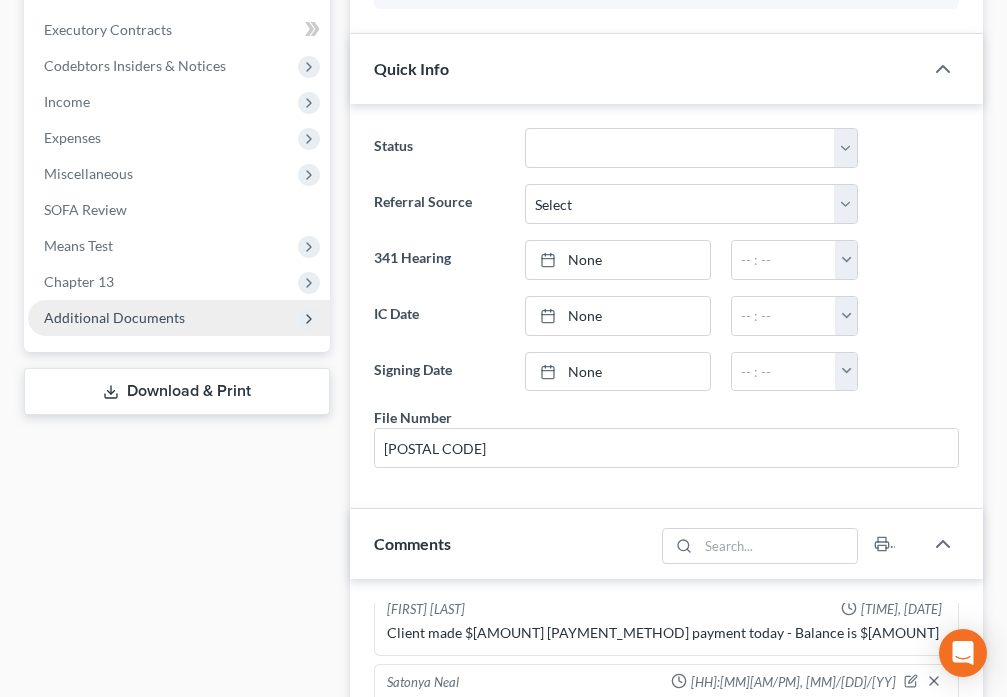 click on "Additional Documents" at bounding box center [114, 317] 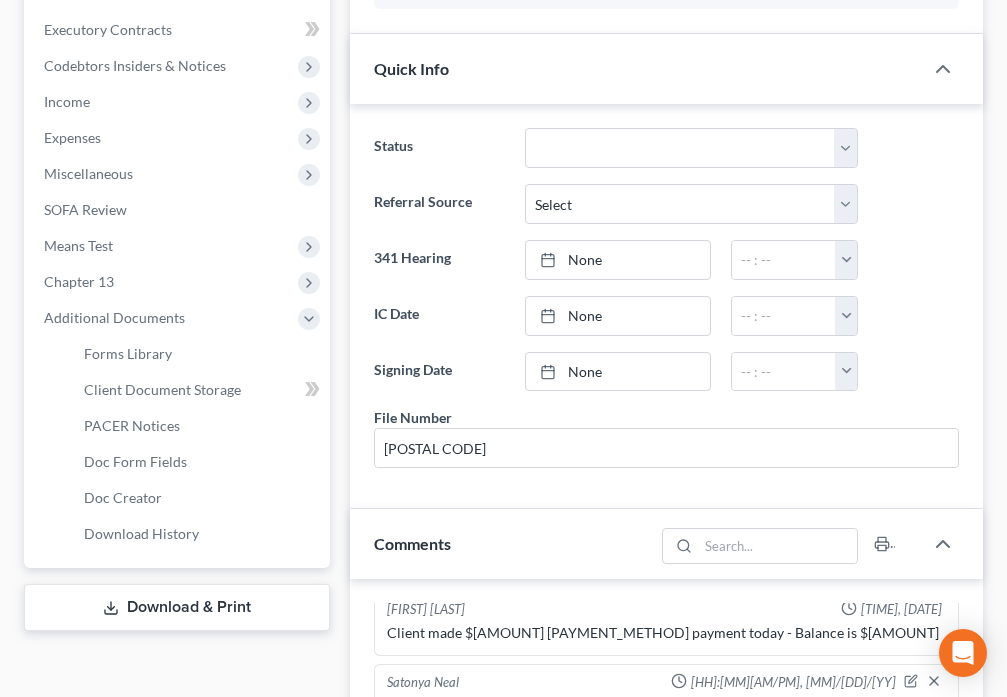 scroll, scrollTop: 1720, scrollLeft: 0, axis: vertical 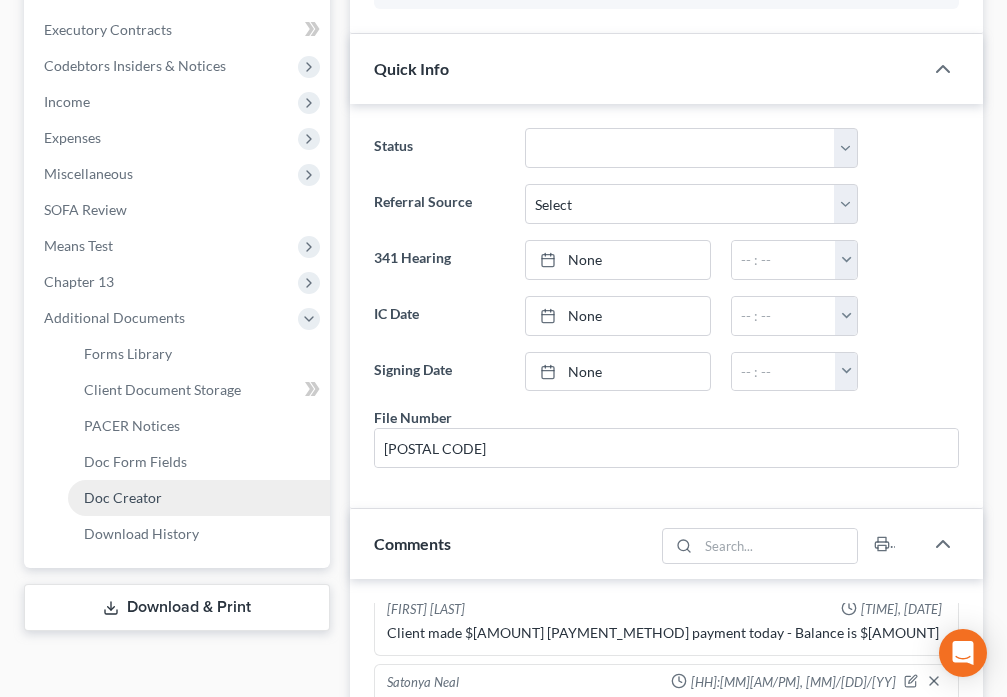 click on "Doc Creator" at bounding box center [123, 497] 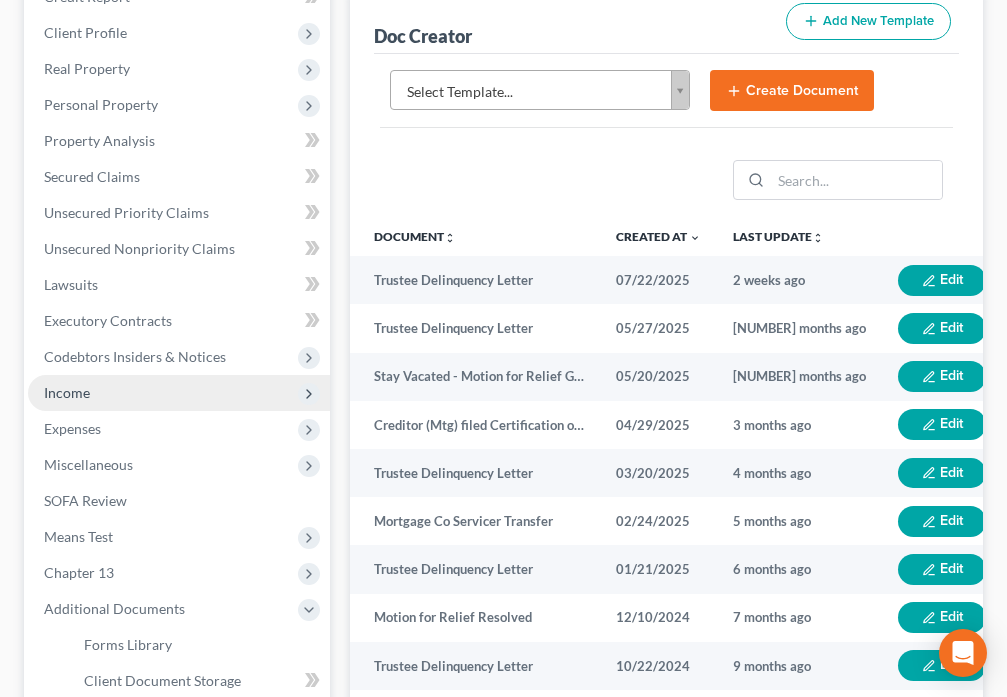scroll, scrollTop: 0, scrollLeft: 0, axis: both 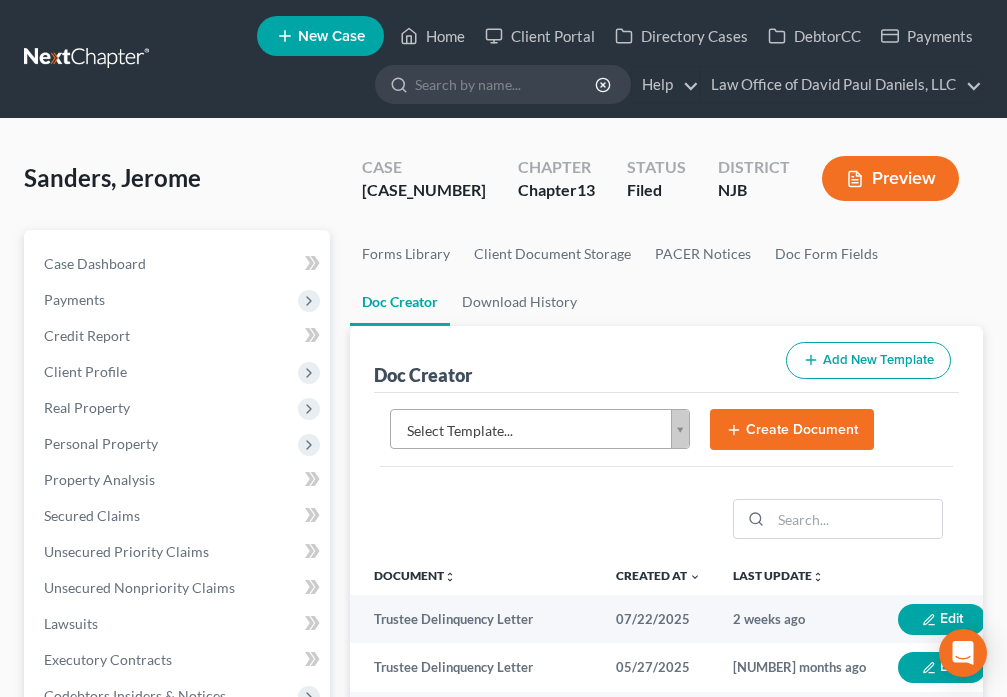 click on "Home New Case Client Portal Directory Cases DebtorCC Payments Law Office of [FIRST_NAME] [LAST_NAME], LLC [EMAIL] My Account Settings Plan + Billing Account Add-Ons Help Center Webinars Training Videos What's new Log out New Case Home Client Portal Directory Cases DebtorCC Payments         - No Result - See all results Or Press Enter... Help Help Center Webinars Training Videos What's new Law Office of [FIRST_NAME] [LAST_NAME], LLC Law Office of [FIRST_NAME] [LAST_NAME], LLC [EMAIL] My Account Settings Plan + Billing Account Add-Ons Log out   [LAST_NAME], [FIRST_NAME] Upgraded Case [CASE_NUMBER] Chapter Chapter  13 Status Filed District NJB Preview Petition Navigation
Case Dashboard
Payments" at bounding box center [503, 930] 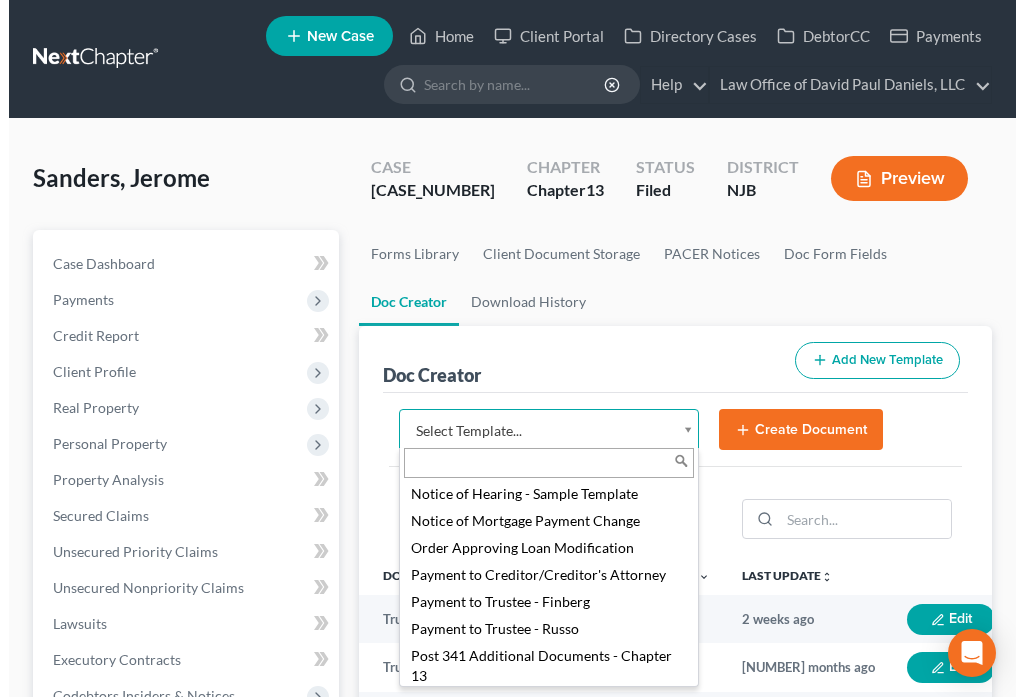 scroll, scrollTop: 2240, scrollLeft: 0, axis: vertical 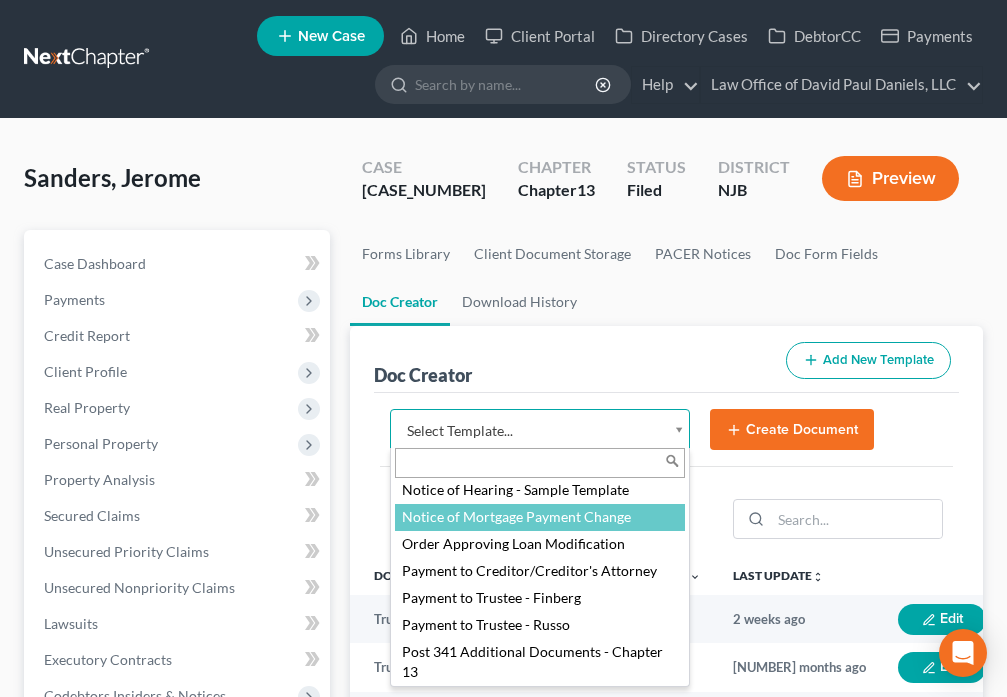 select on "[NUMBER]" 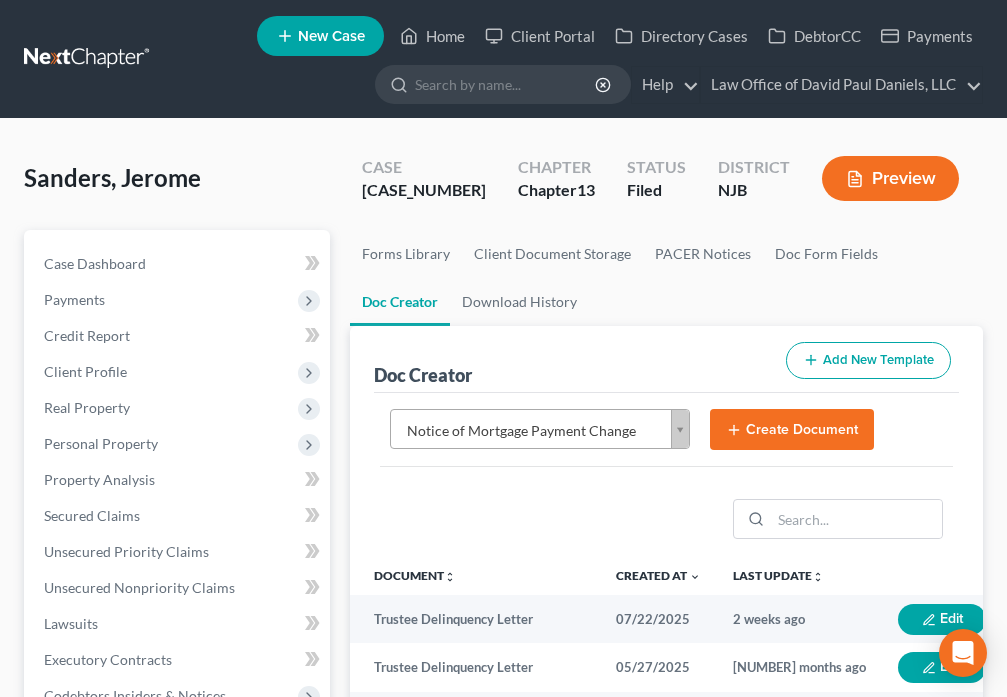 click 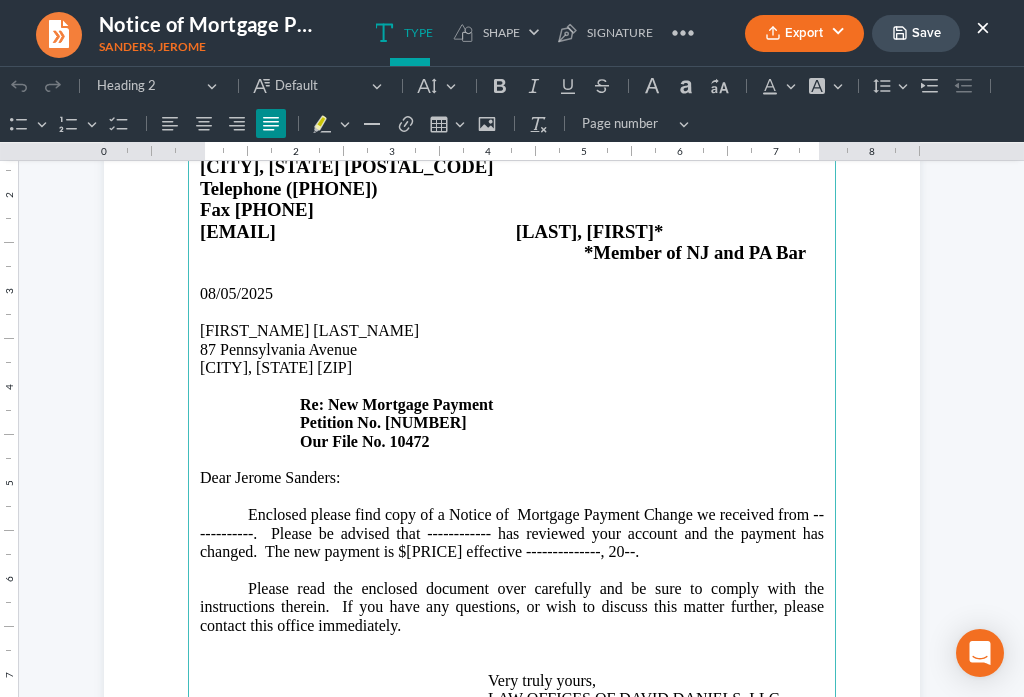 scroll, scrollTop: 210, scrollLeft: 0, axis: vertical 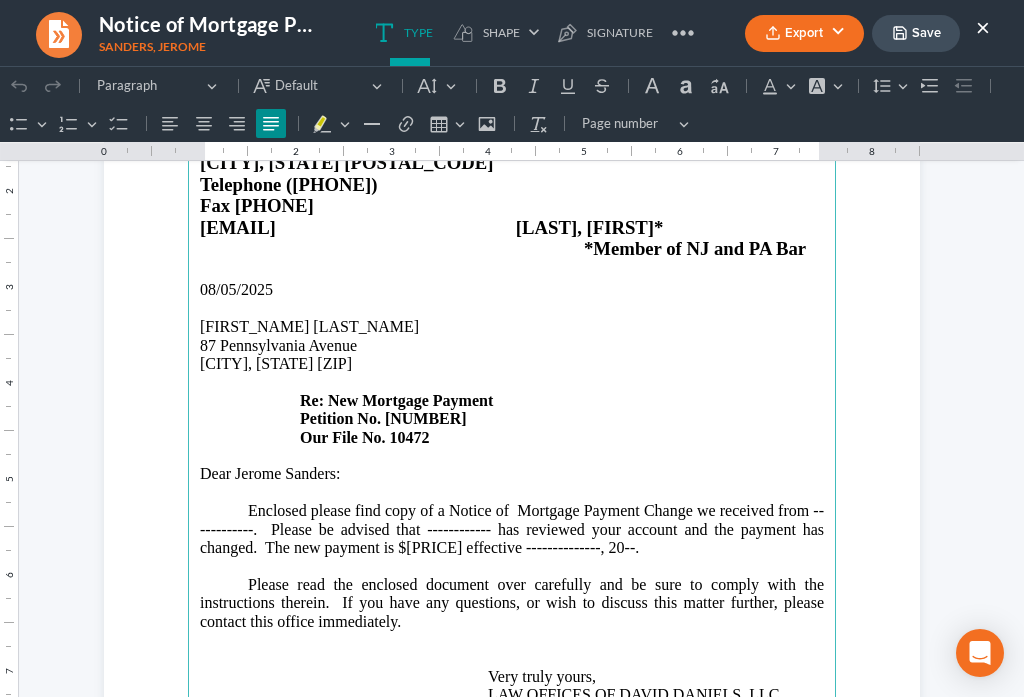 click on "Enclosed please find copy of a Notice of  Mortgage Payment Change we received from ------------.  Please be advised that ------------ has reviewed your account and the payment has changed.  The new payment is $[PRICE] effective --------------, 20--." at bounding box center (512, 539) 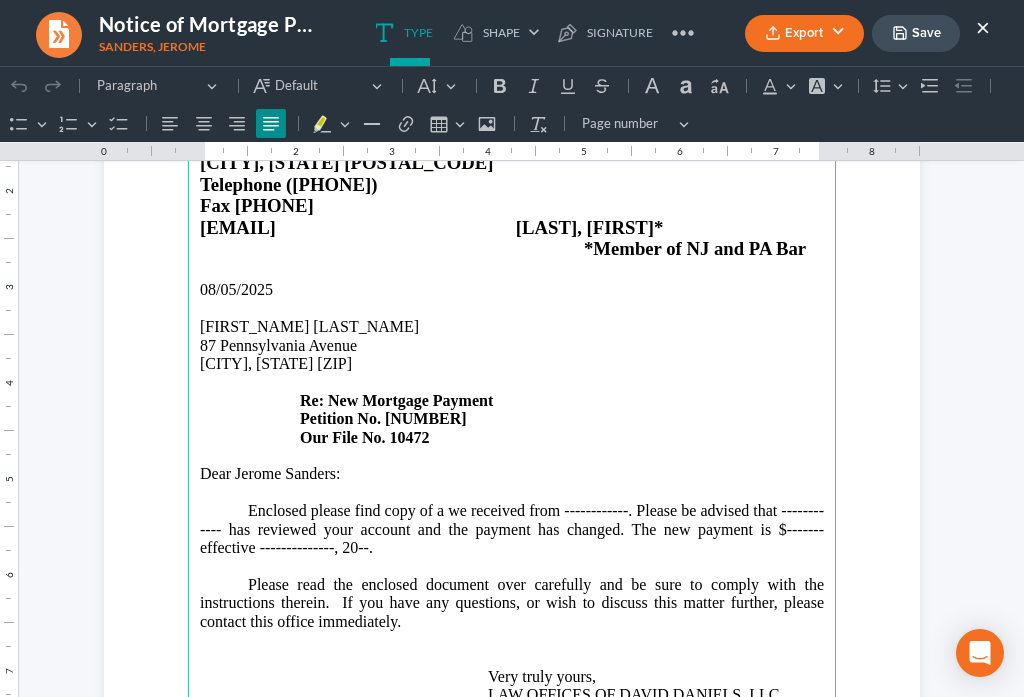 type 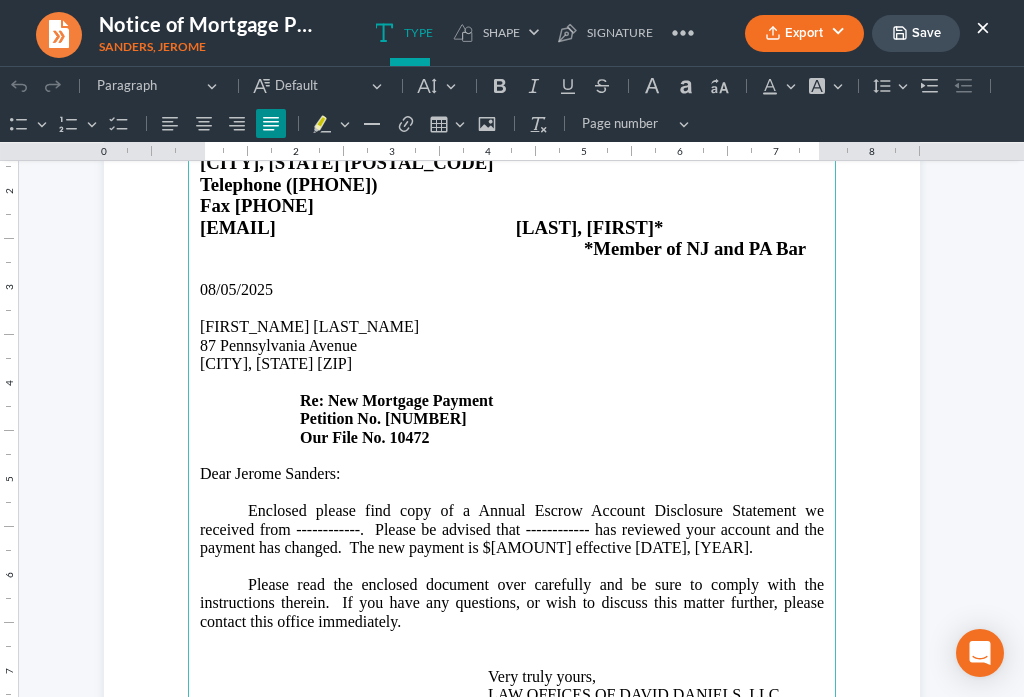 click on "Enclosed please find copy of a Annual Escrow Account Disclosure Statement we received from ------------.  Please be advised that ------------ has reviewed your account and the payment has changed.  The new payment is $[AMOUNT] effective [DATE], [YEAR]." at bounding box center [512, 539] 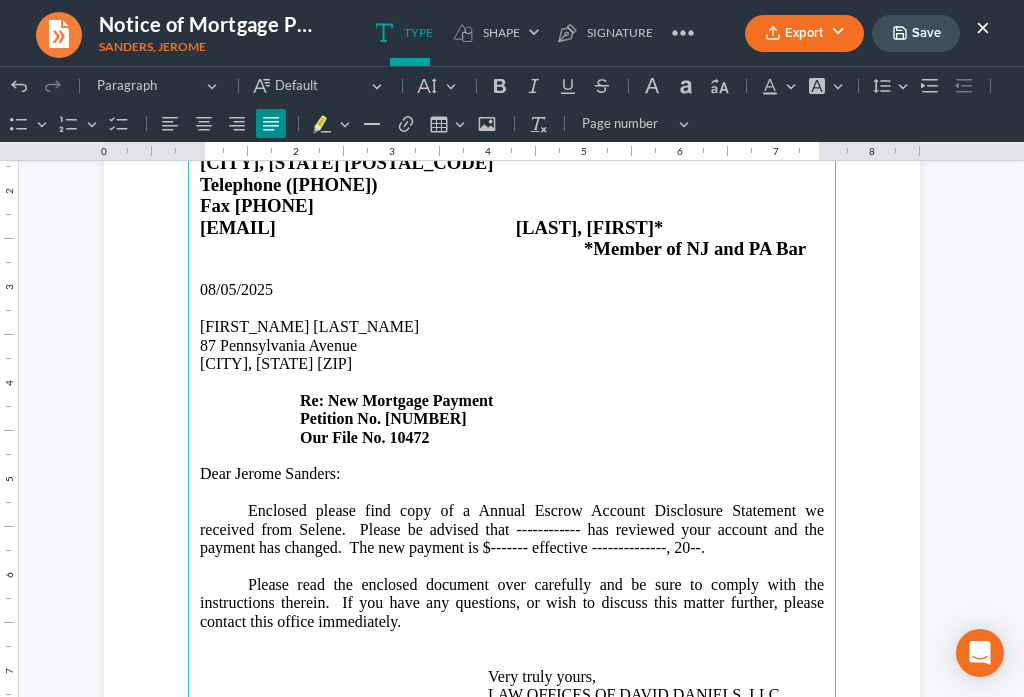 drag, startPoint x: 570, startPoint y: 527, endPoint x: 653, endPoint y: 482, distance: 94.41398 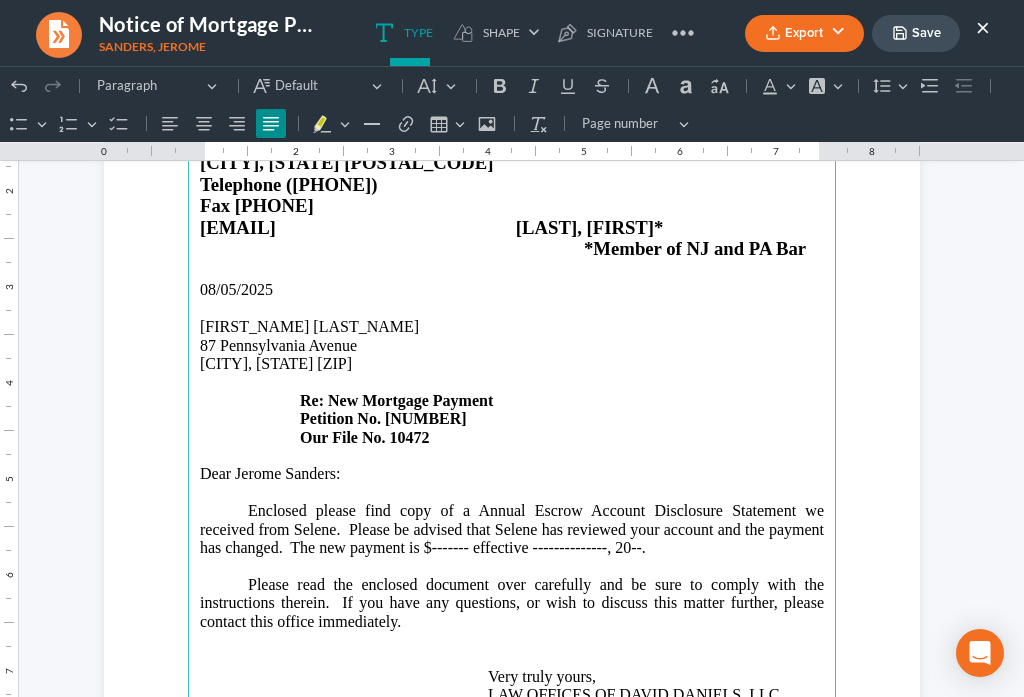 drag, startPoint x: 656, startPoint y: 531, endPoint x: 667, endPoint y: 485, distance: 47.296936 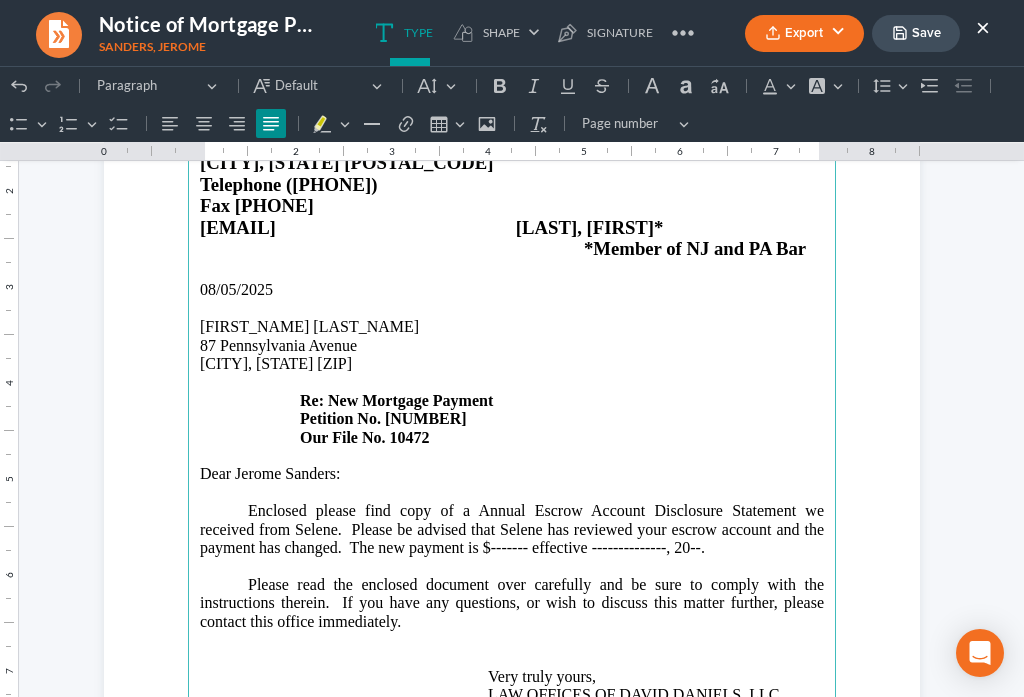 click on "Enclosed please find copy of a Annual Escrow Account Disclosure Statement we received from Selene.  Please be advised that Selene has reviewed your escrow account and the payment has changed.  The new payment is $------- effective --------------, 20--." at bounding box center [512, 539] 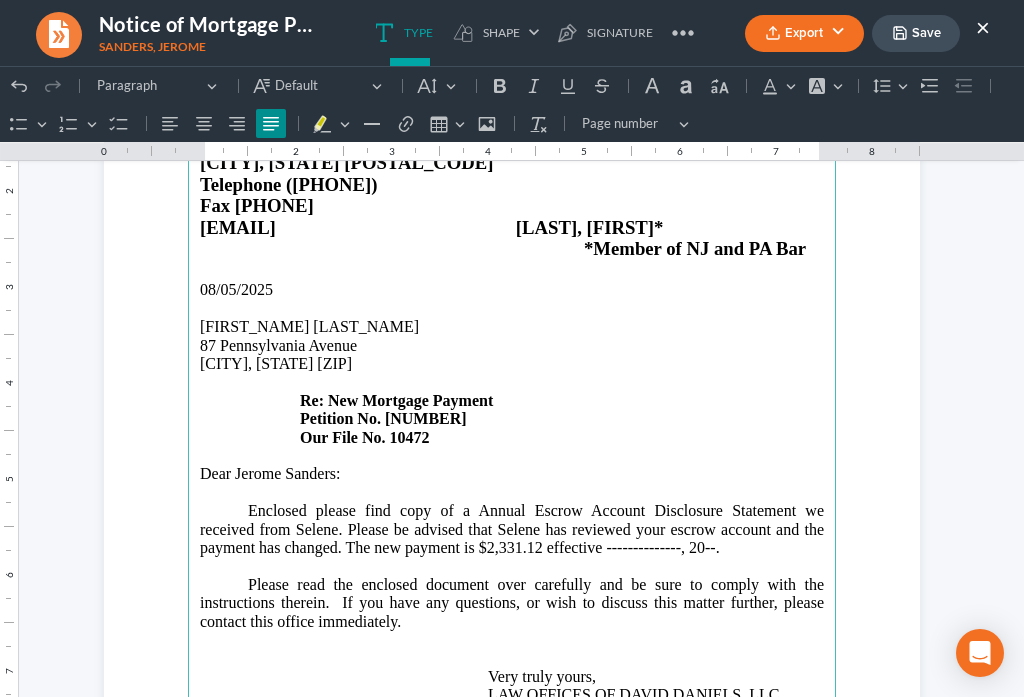 drag, startPoint x: 677, startPoint y: 554, endPoint x: 1008, endPoint y: 292, distance: 422.14334 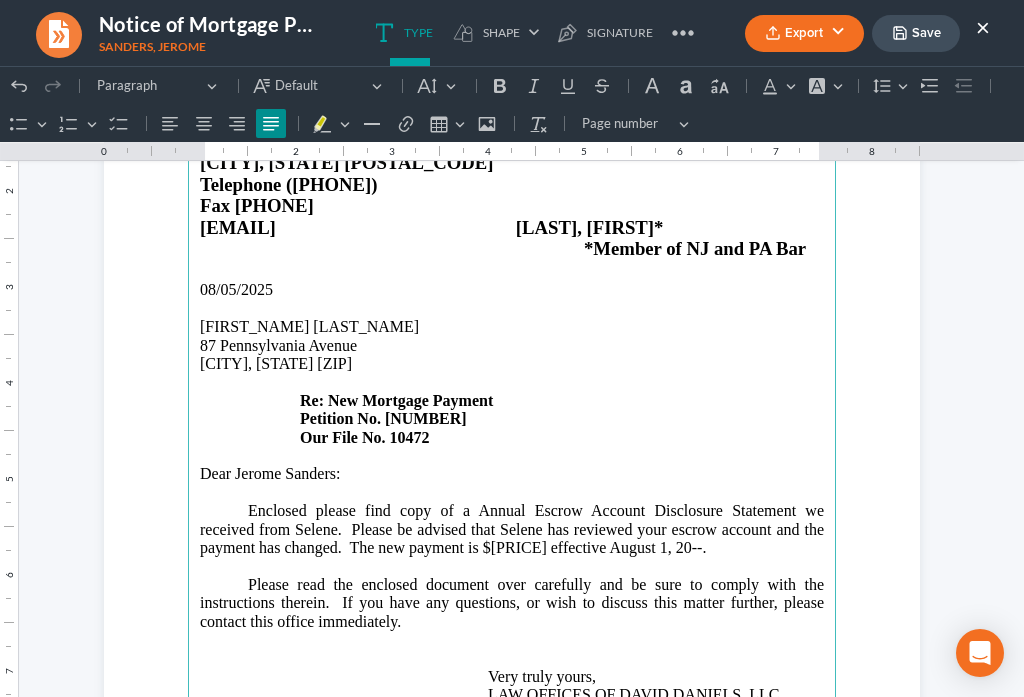 click on "Enclosed please find copy of a Annual Escrow Account Disclosure Statement we received from Selene.  Please be advised that Selene has reviewed your escrow account and the payment has changed.  The new payment is $[PRICE] effective August 1, 20--." at bounding box center [512, 539] 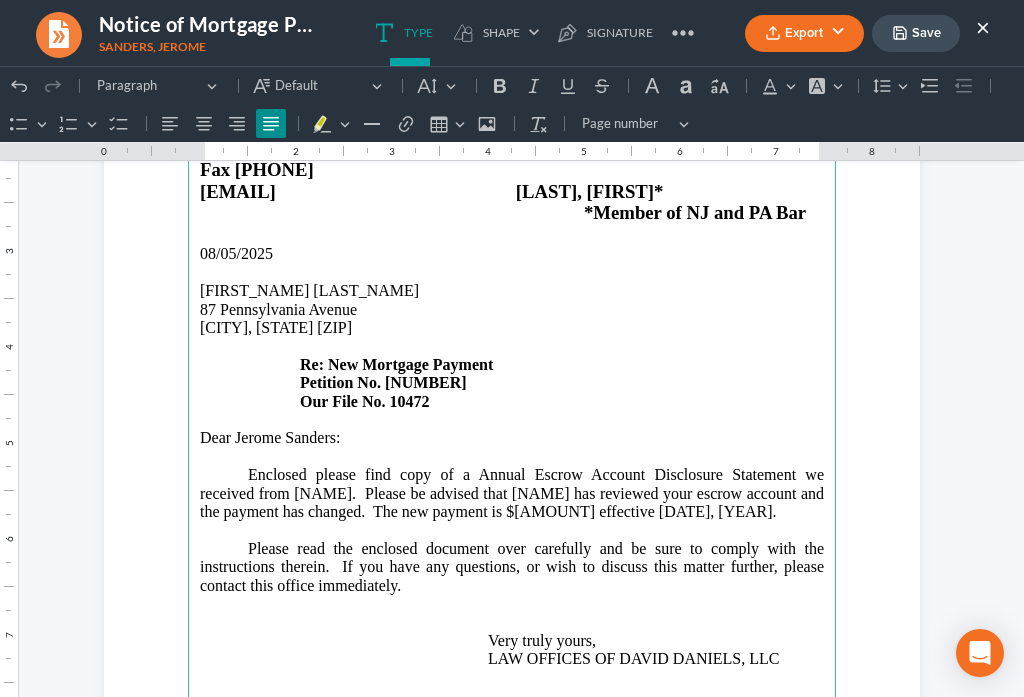 scroll, scrollTop: 513, scrollLeft: 0, axis: vertical 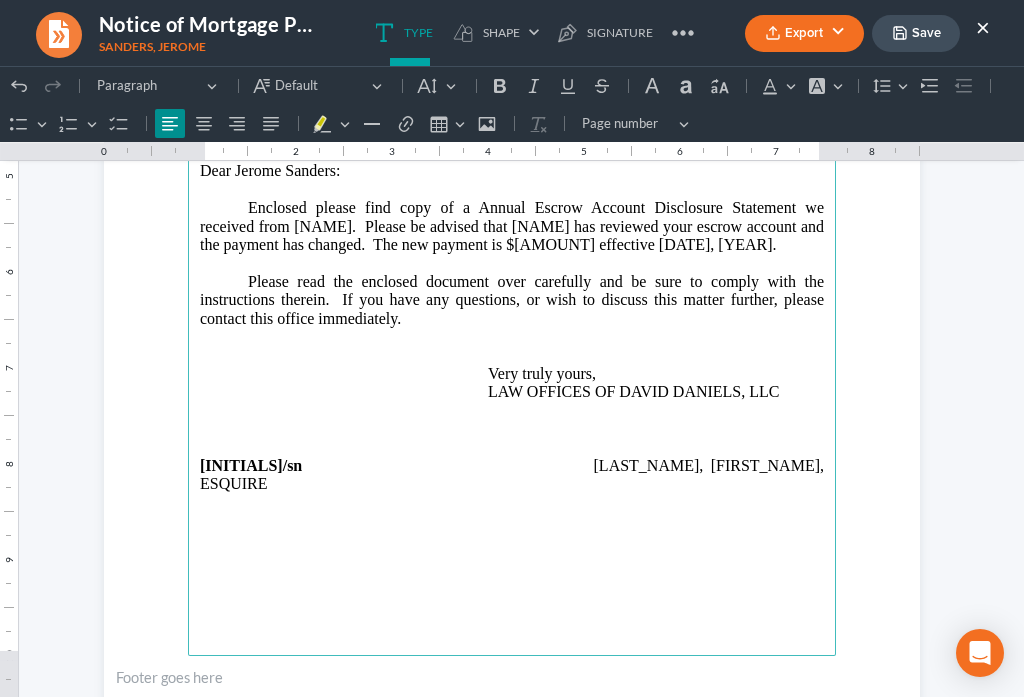 click at bounding box center [512, 521] 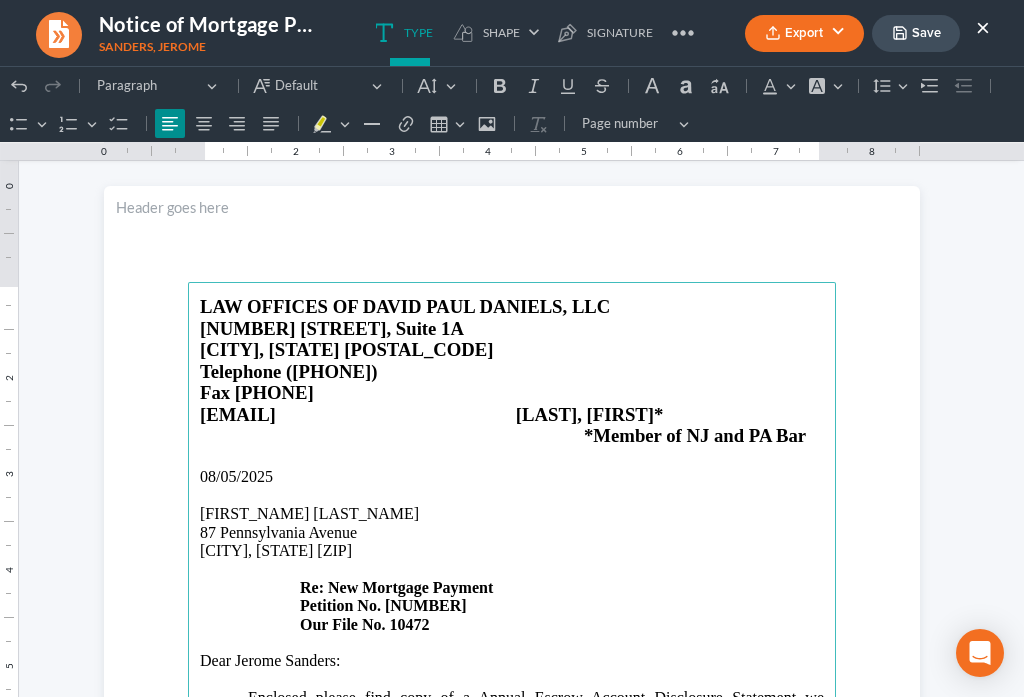 scroll, scrollTop: 0, scrollLeft: 0, axis: both 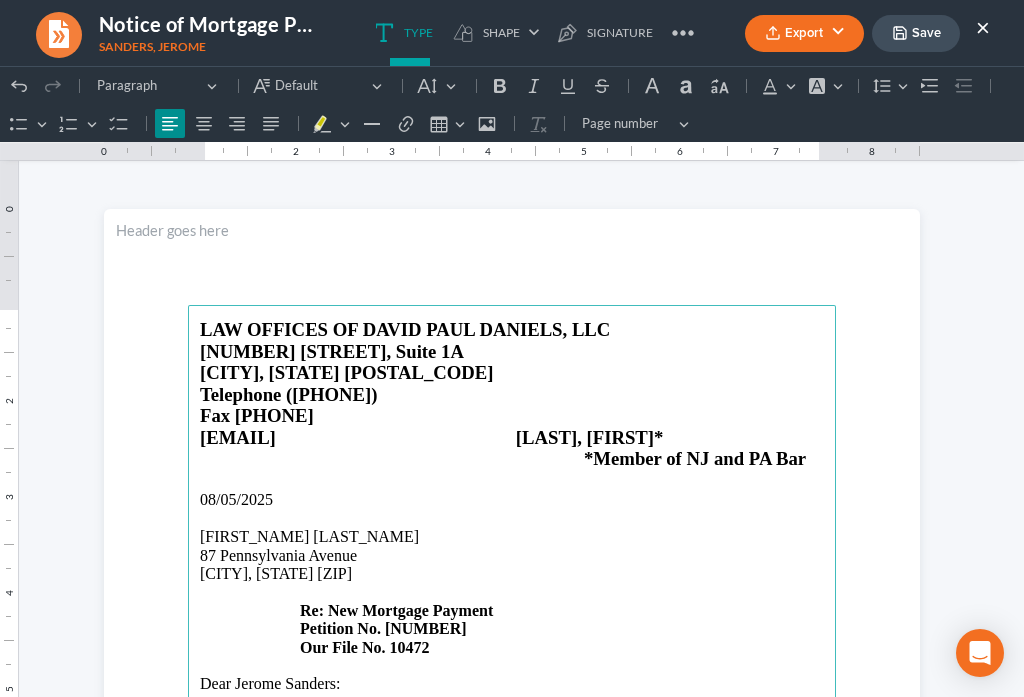 click on "Save" at bounding box center [916, 33] 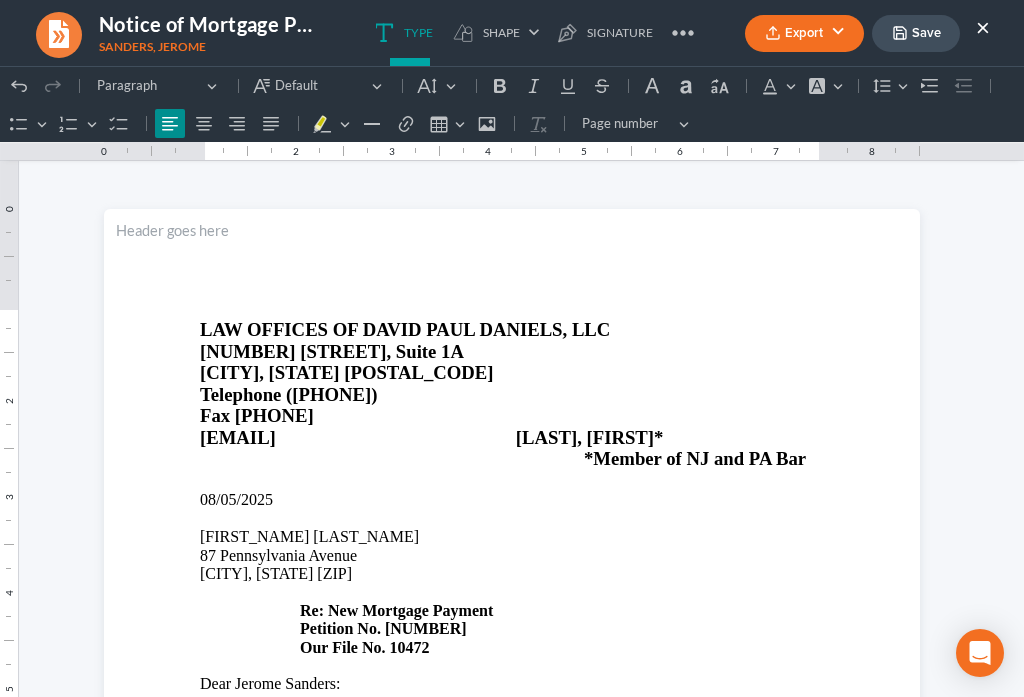 click on "Export" at bounding box center (804, 33) 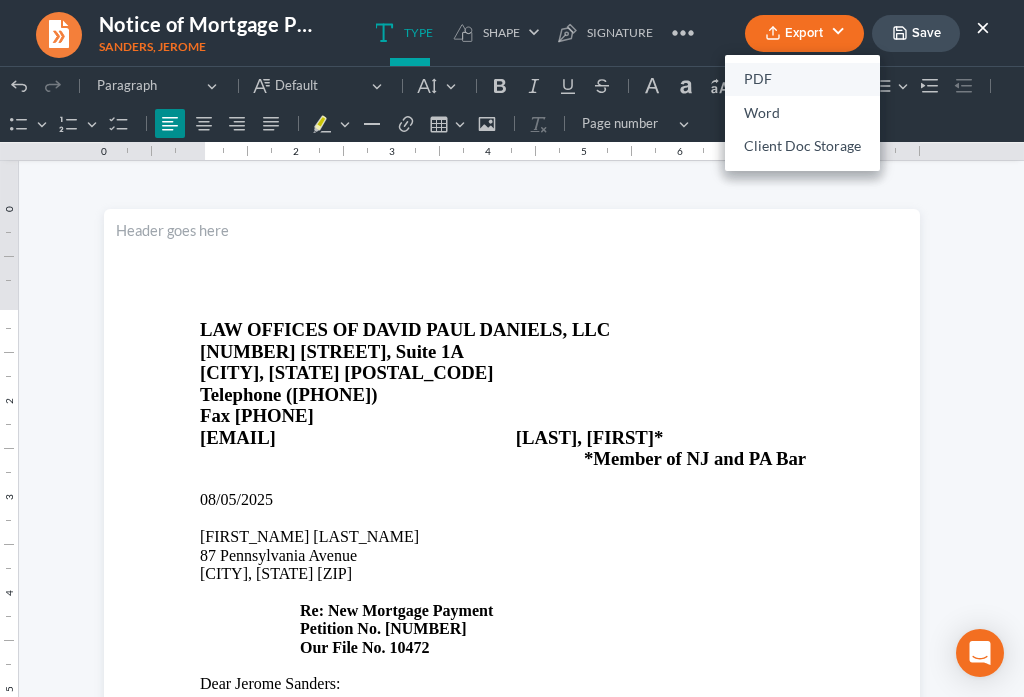 click on "PDF" at bounding box center (802, 80) 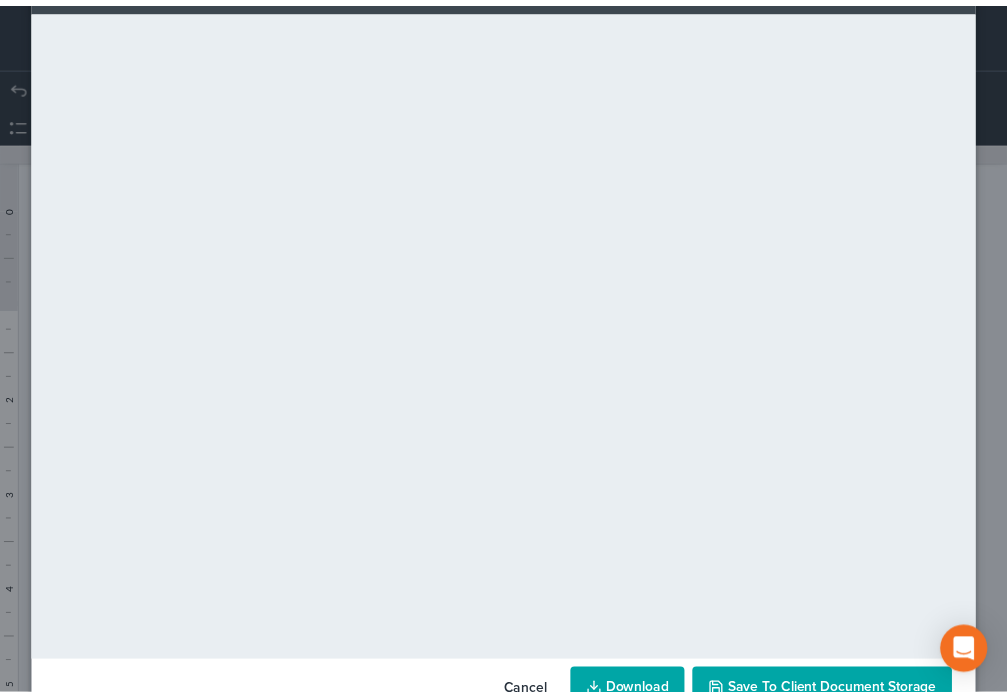 scroll, scrollTop: 139, scrollLeft: 0, axis: vertical 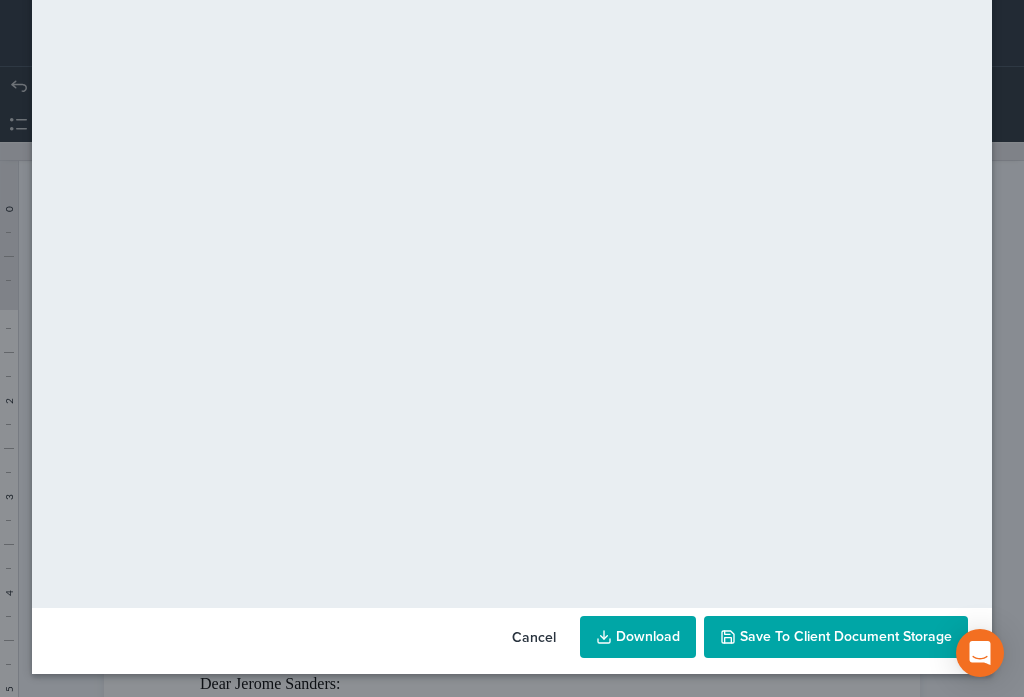 click on "Save to Client Document Storage" at bounding box center (846, 636) 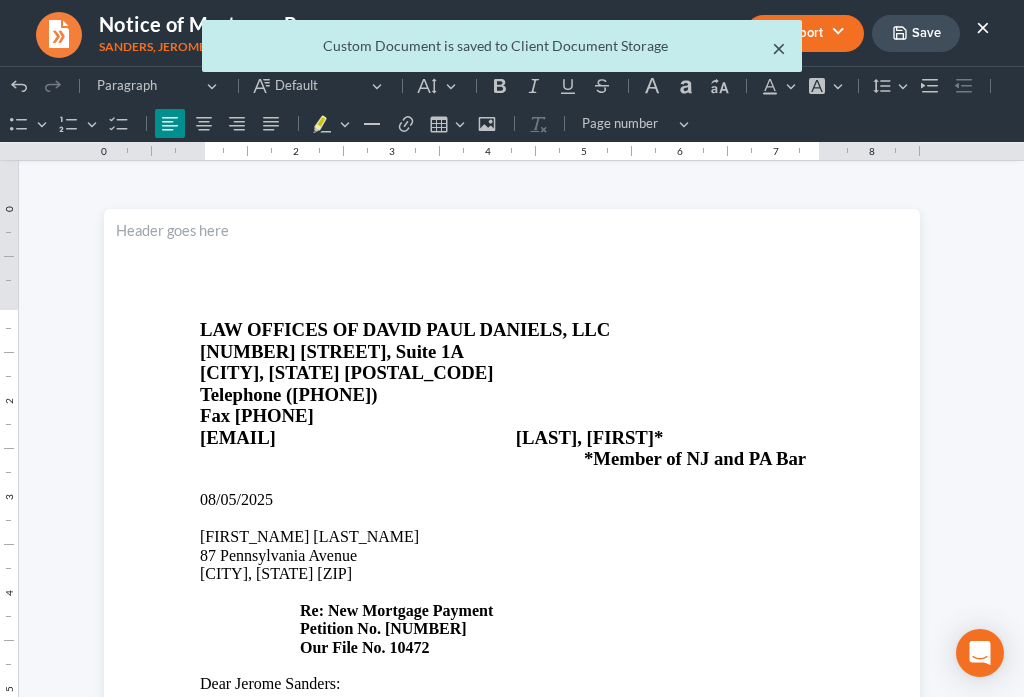 click on "×" at bounding box center [779, 48] 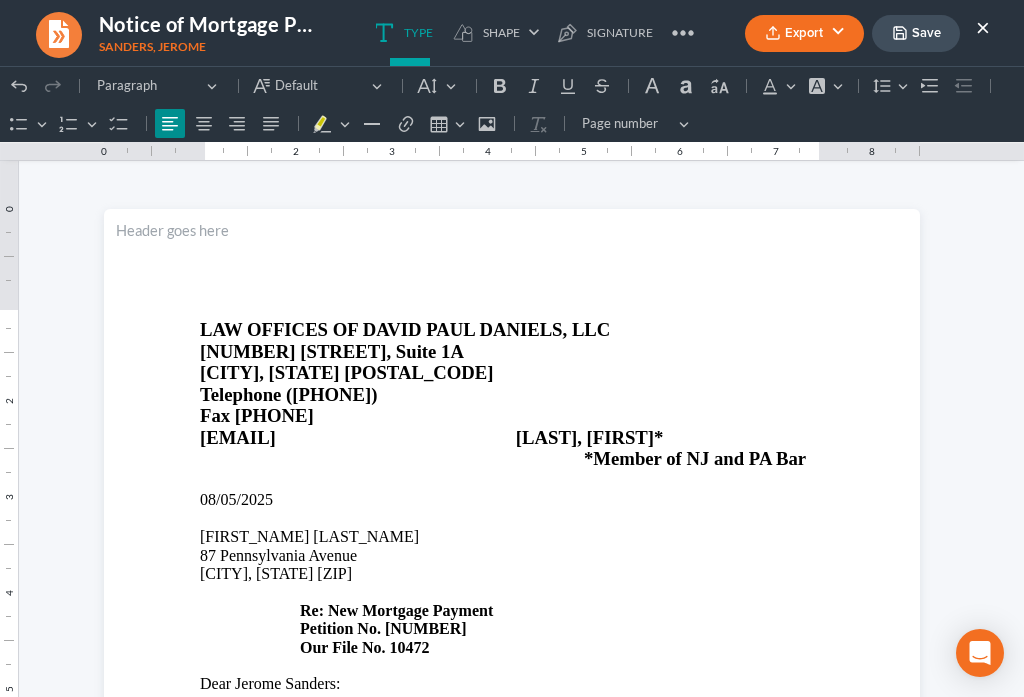 click on "×" at bounding box center [983, 27] 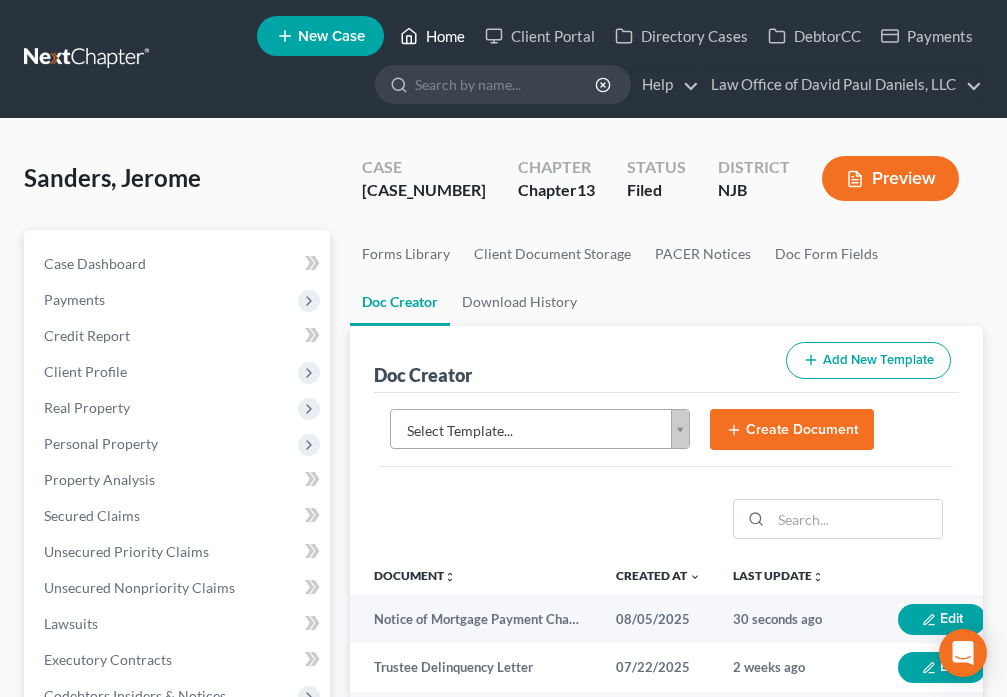 click on "Home" at bounding box center (432, 36) 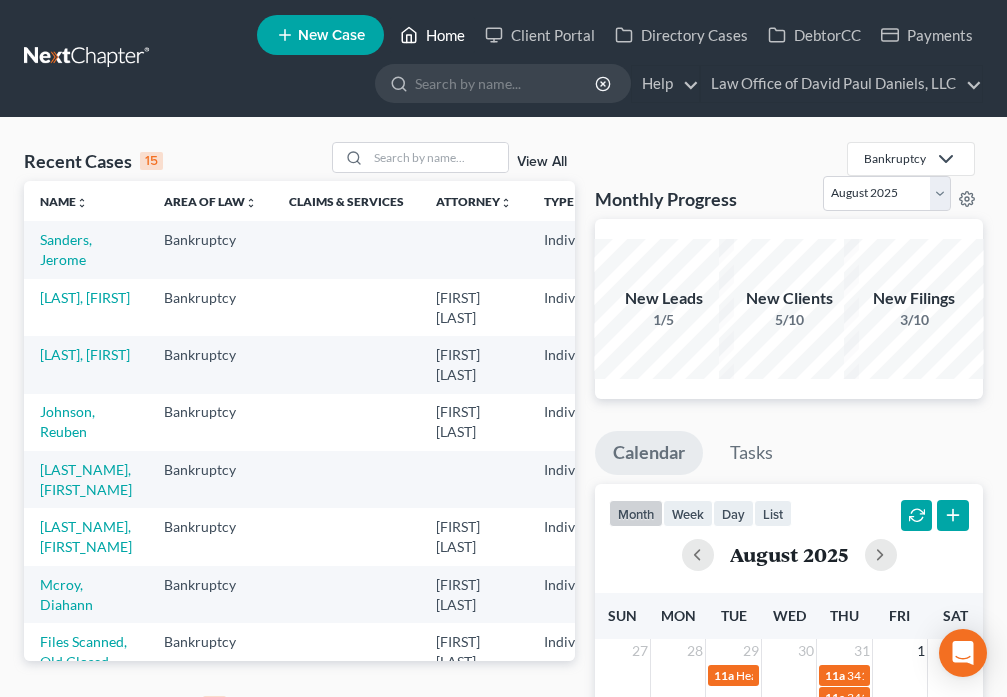 scroll, scrollTop: 0, scrollLeft: 0, axis: both 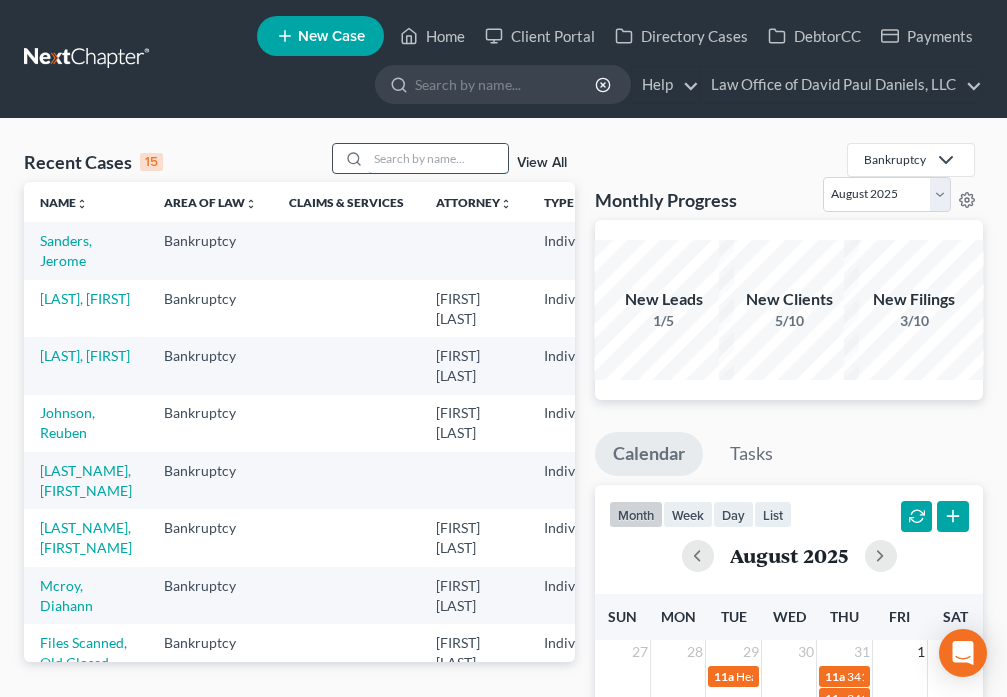 click at bounding box center (438, 158) 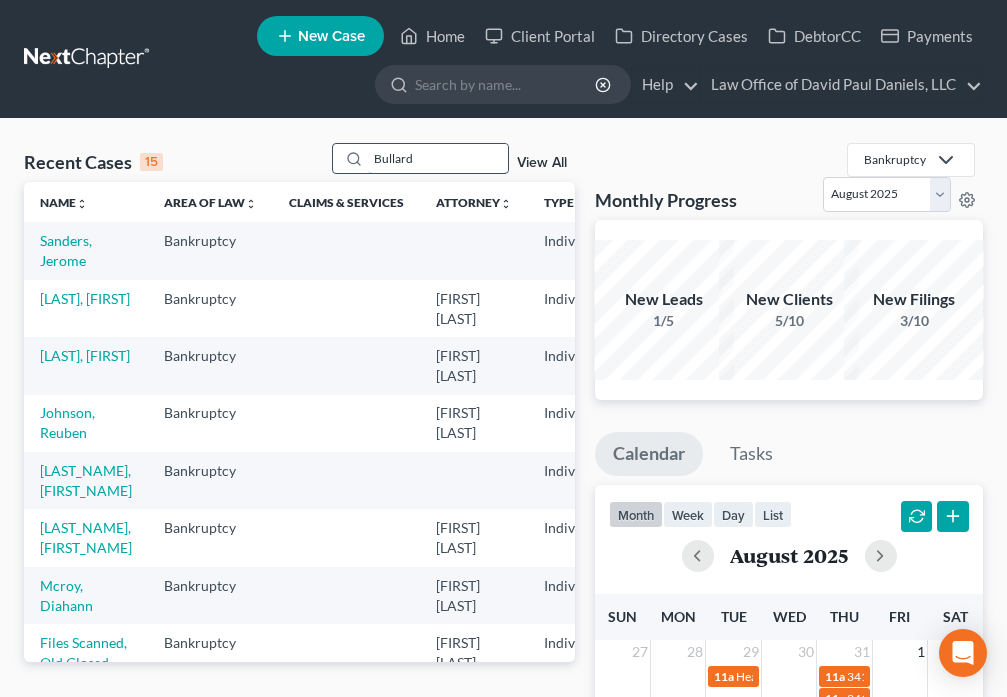 type on "Bullard" 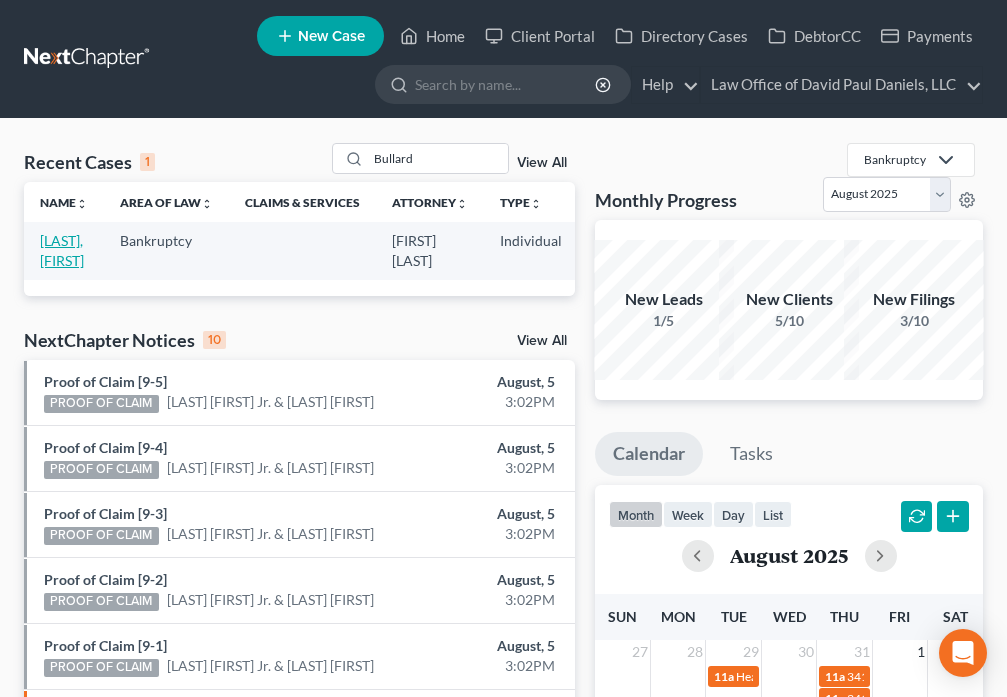 click on "[LAST], [FIRST]" at bounding box center [62, 250] 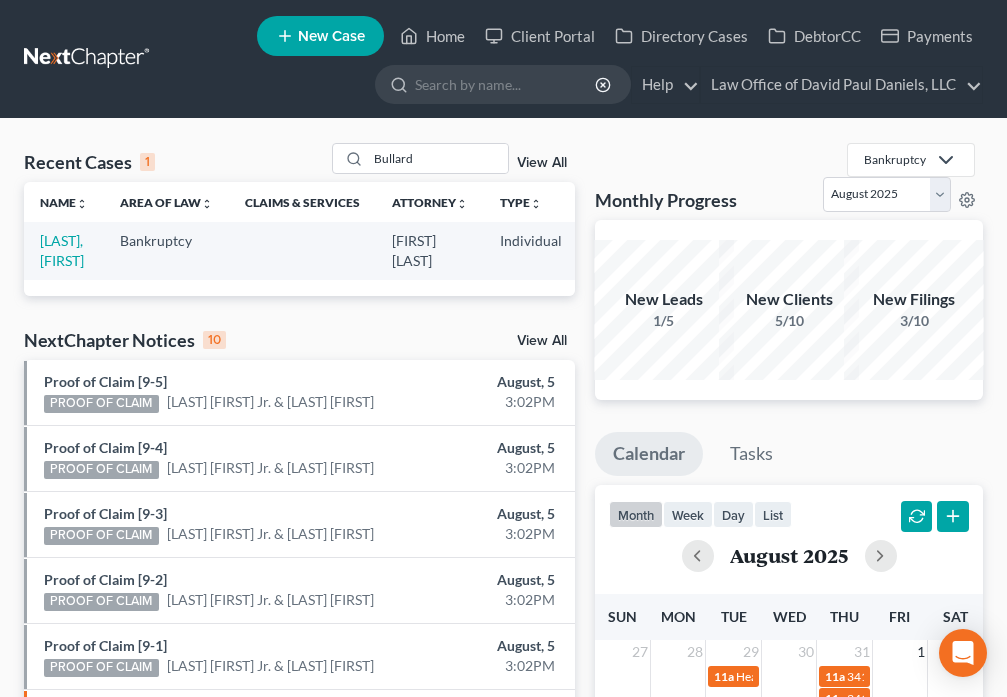 select on "1" 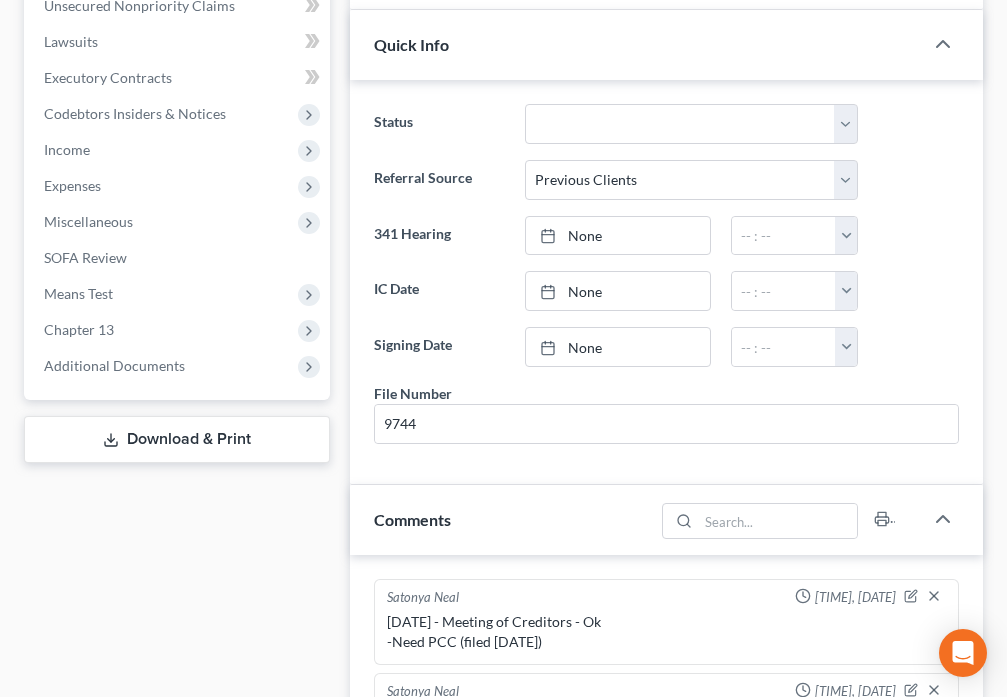 scroll, scrollTop: 677, scrollLeft: 0, axis: vertical 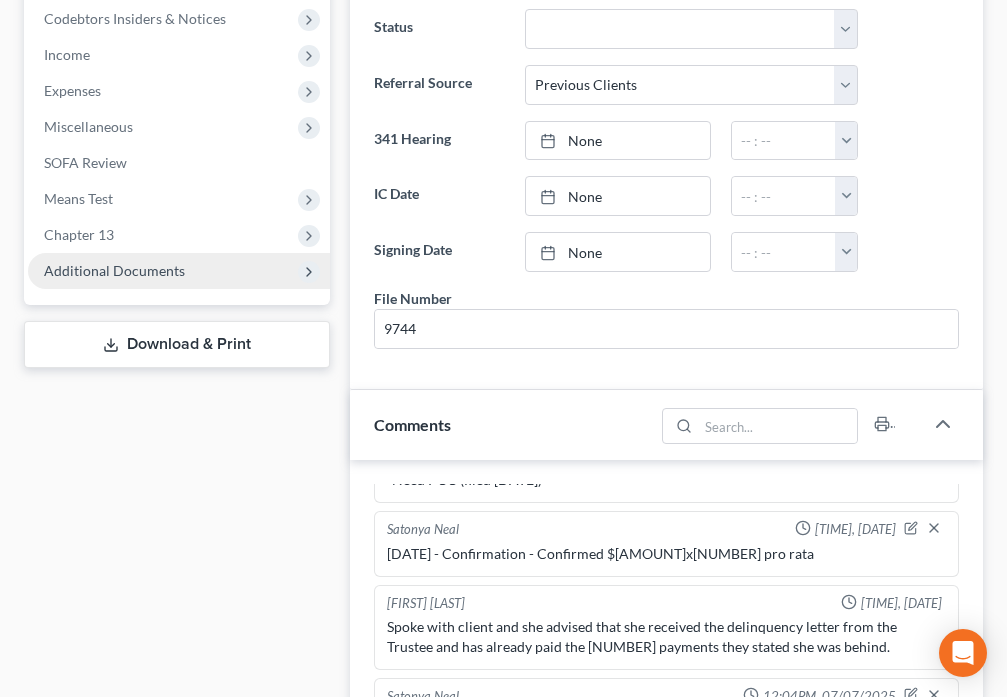 click on "Additional Documents" at bounding box center (114, 270) 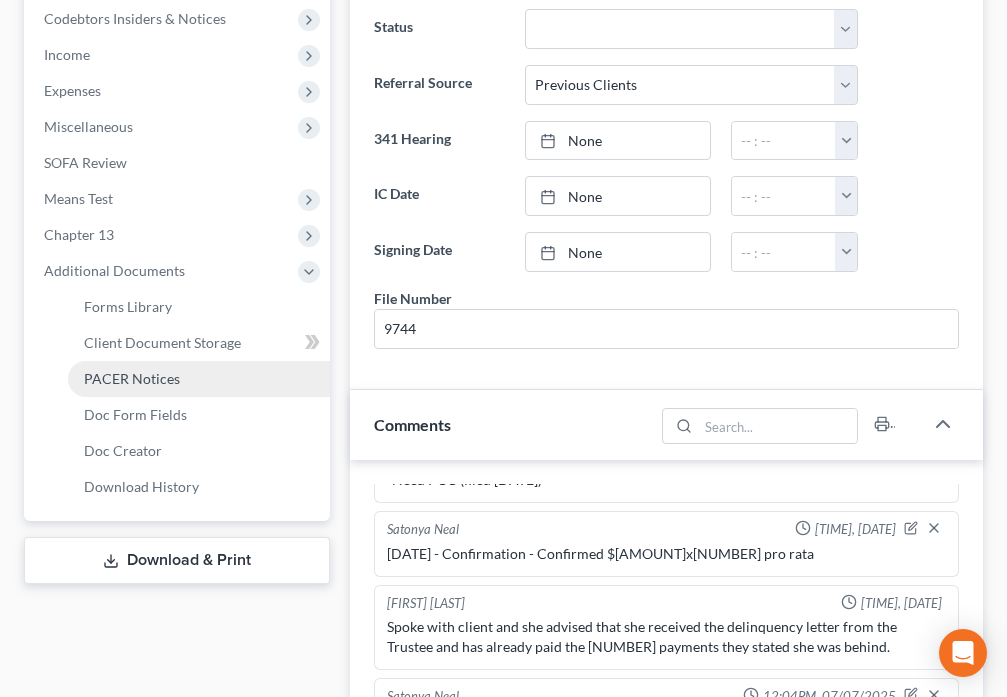 click on "PACER Notices" at bounding box center [199, 379] 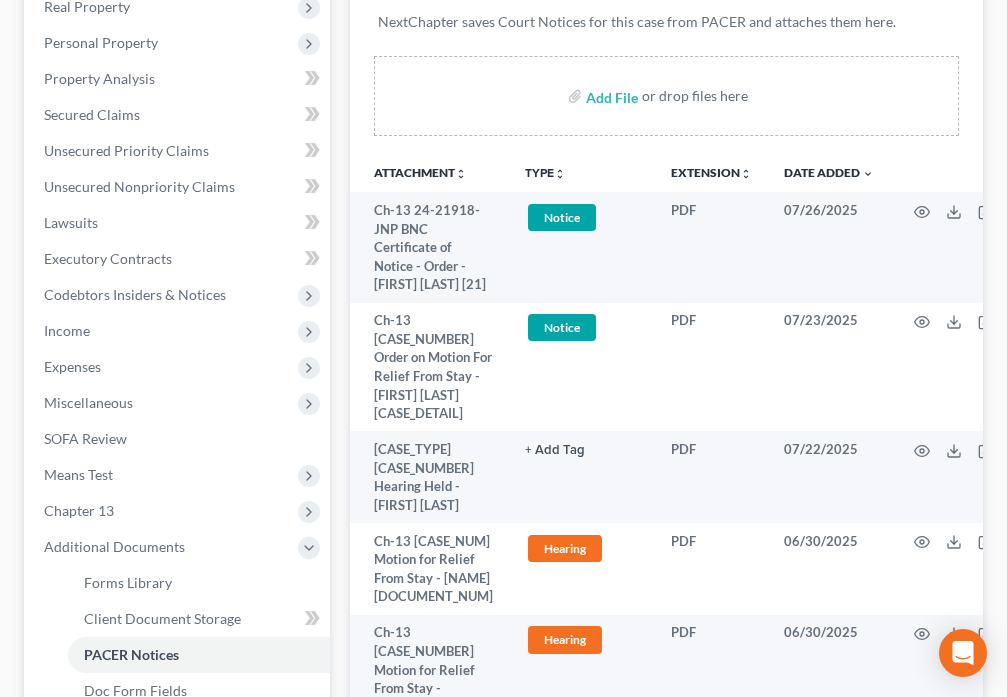 scroll, scrollTop: 630, scrollLeft: 0, axis: vertical 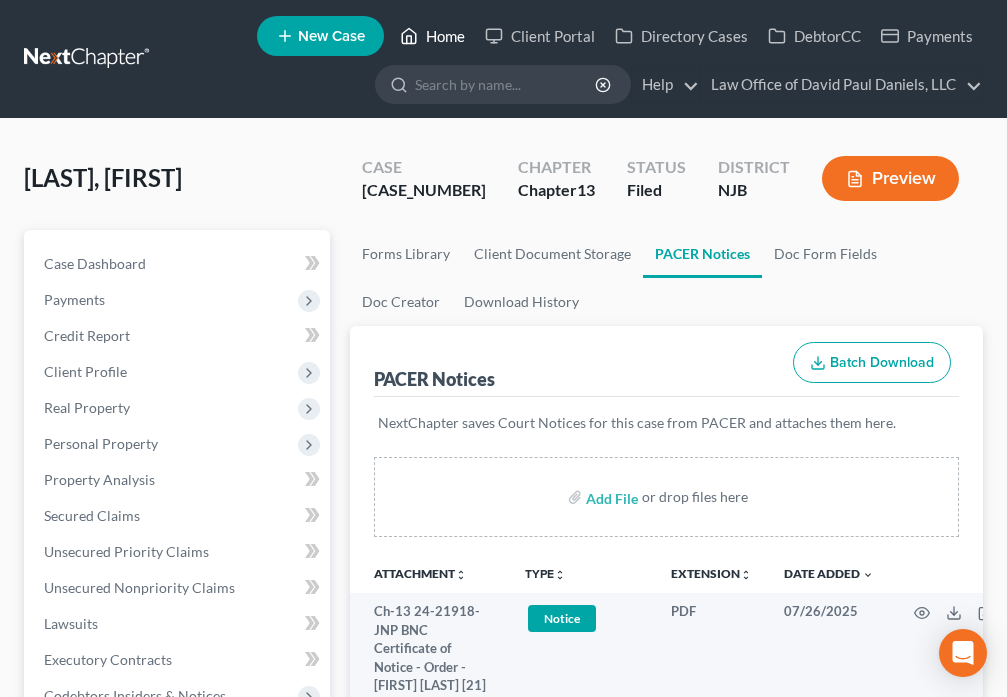 click on "Home" at bounding box center [432, 36] 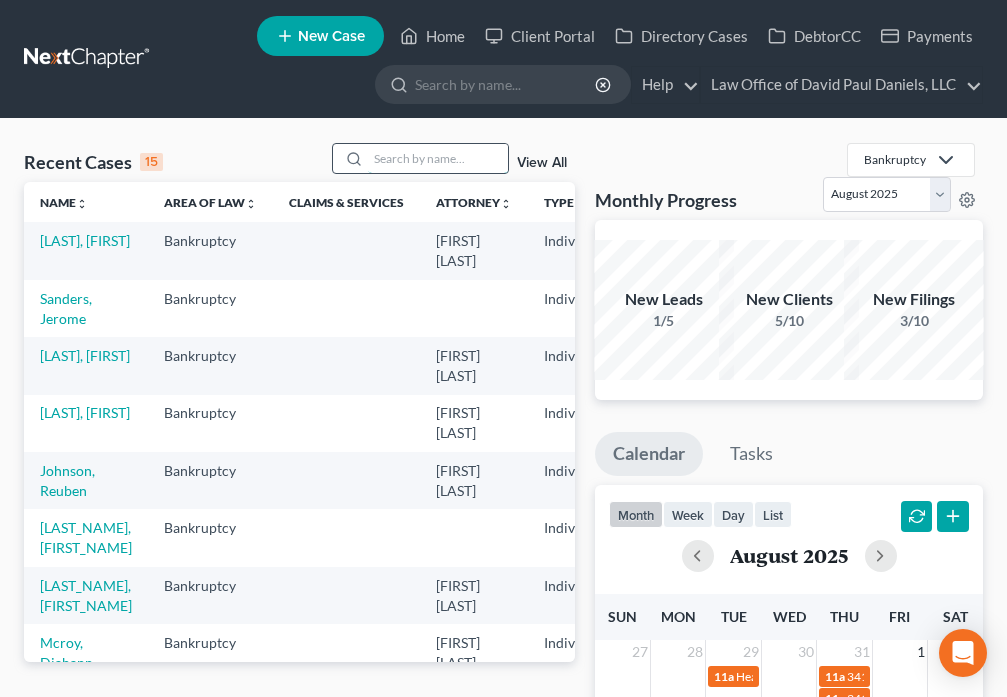 click at bounding box center (438, 158) 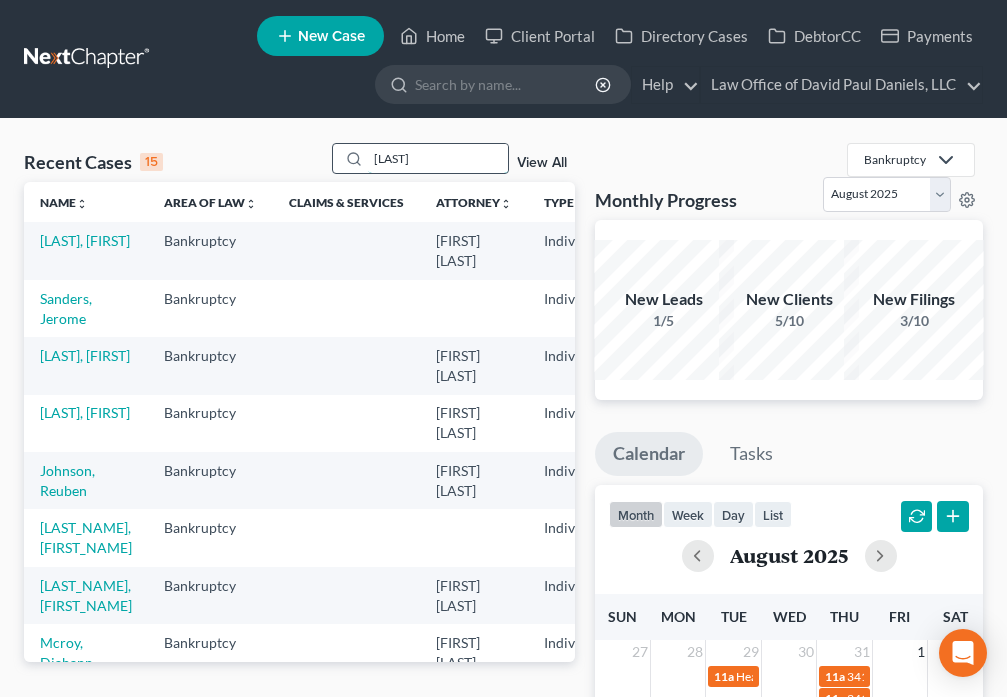 type on "[LAST]" 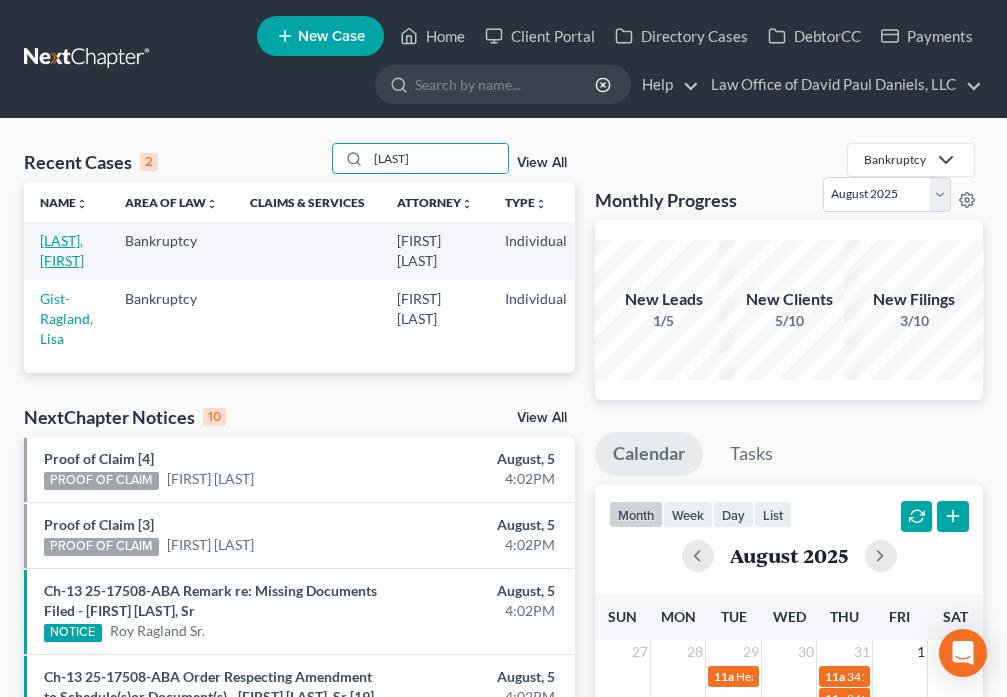 click on "[LAST], [FIRST]" at bounding box center [62, 250] 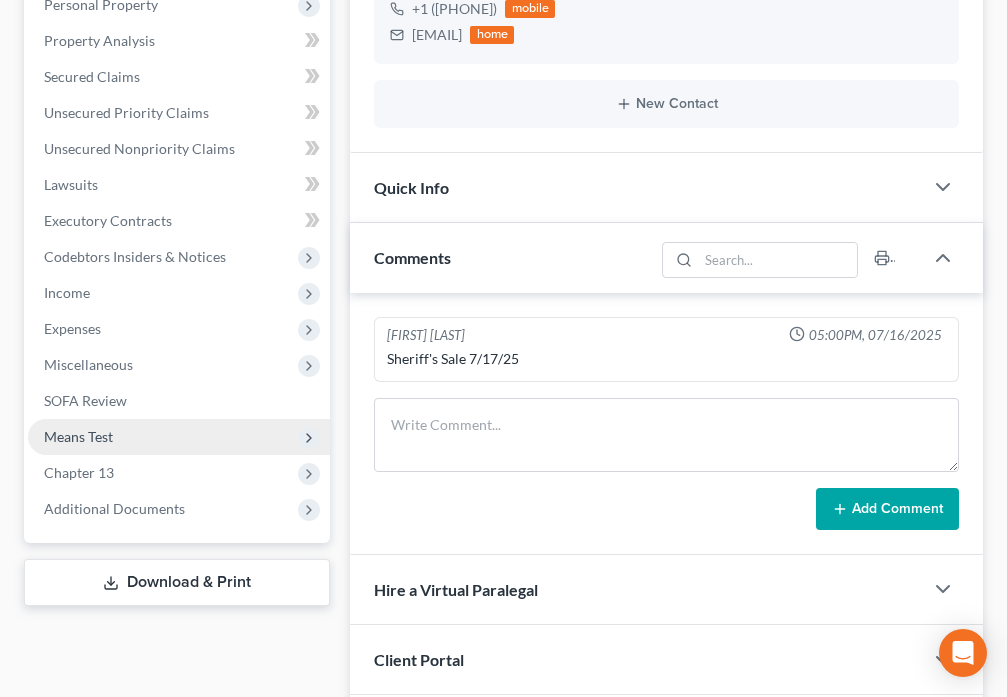 scroll, scrollTop: 443, scrollLeft: 0, axis: vertical 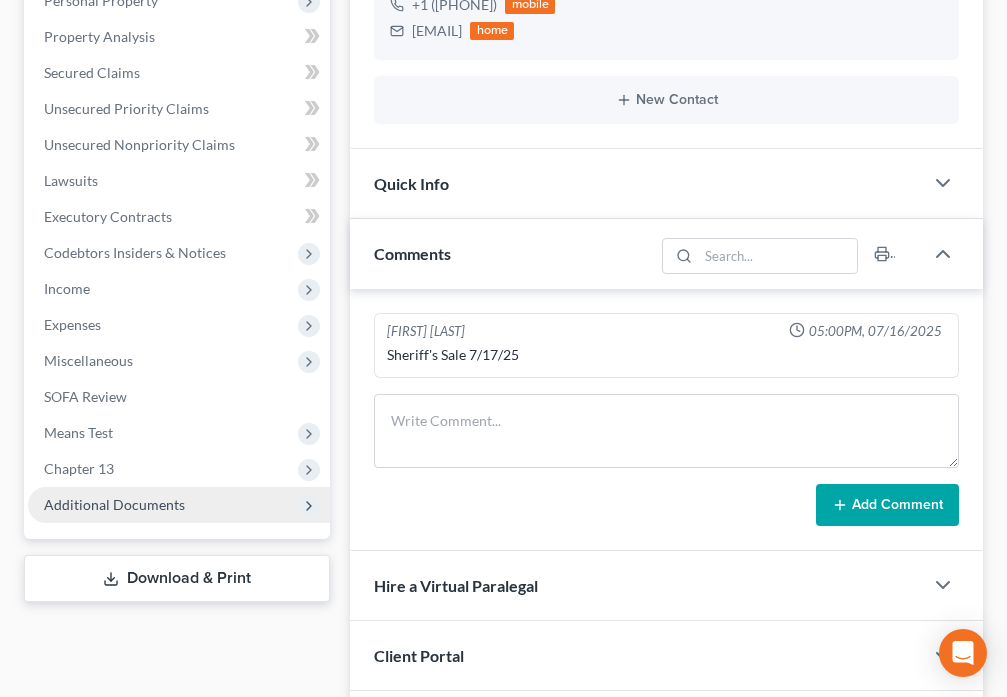 click on "Additional Documents" at bounding box center (179, 505) 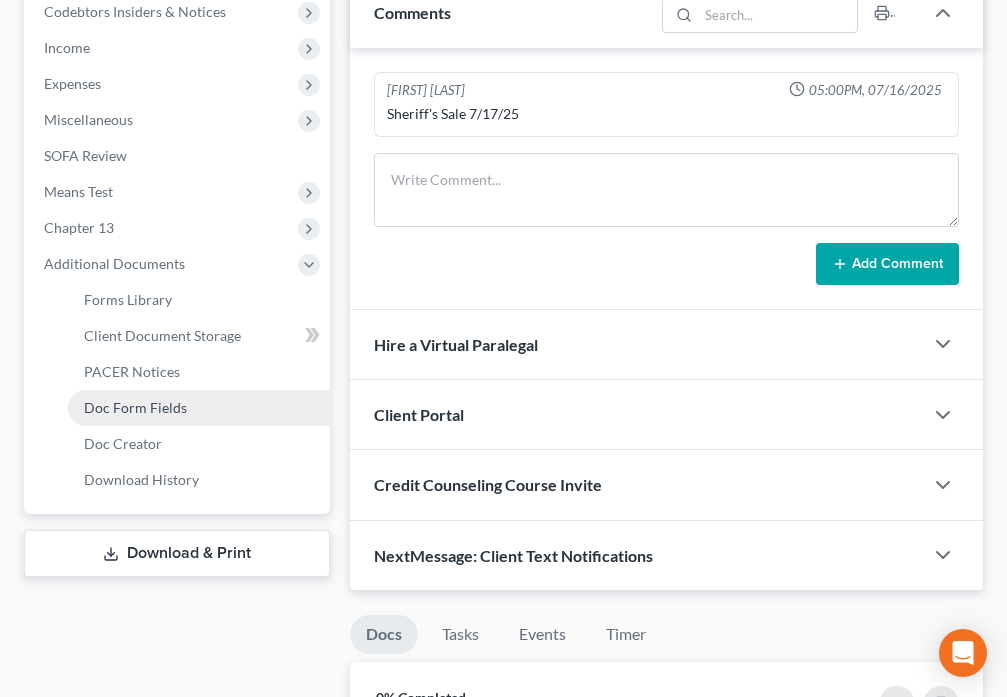scroll, scrollTop: 700, scrollLeft: 0, axis: vertical 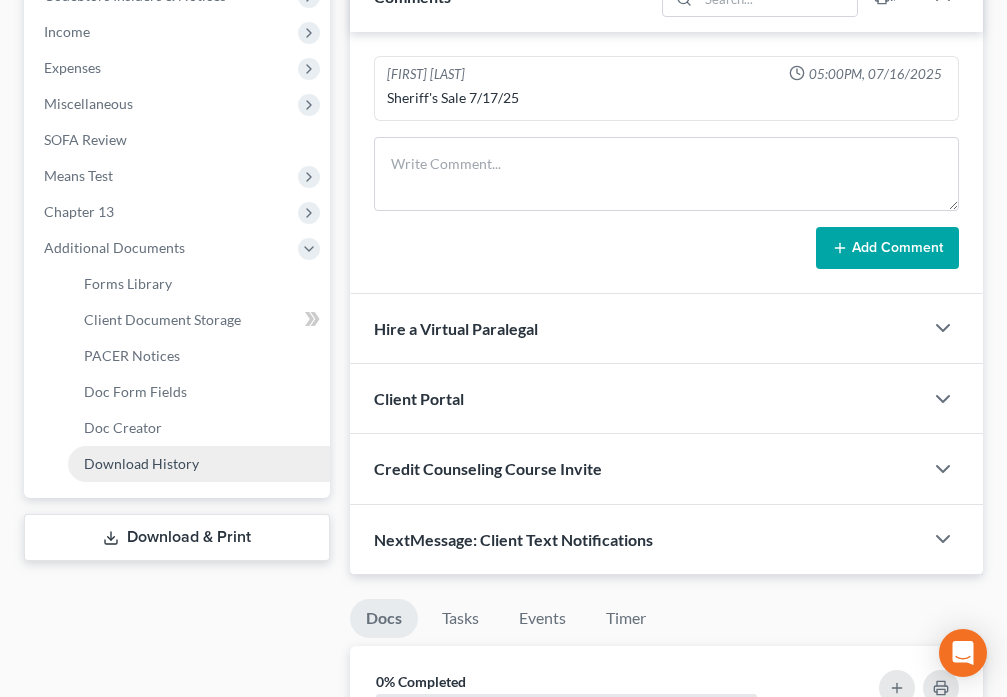 click on "Download History" at bounding box center (141, 463) 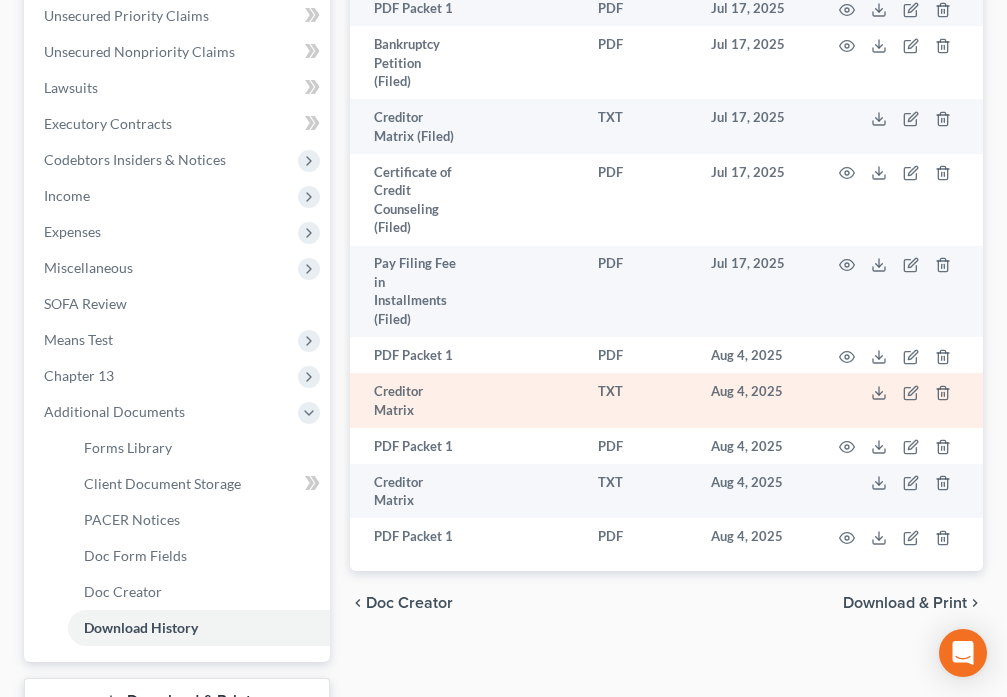 scroll, scrollTop: 537, scrollLeft: 0, axis: vertical 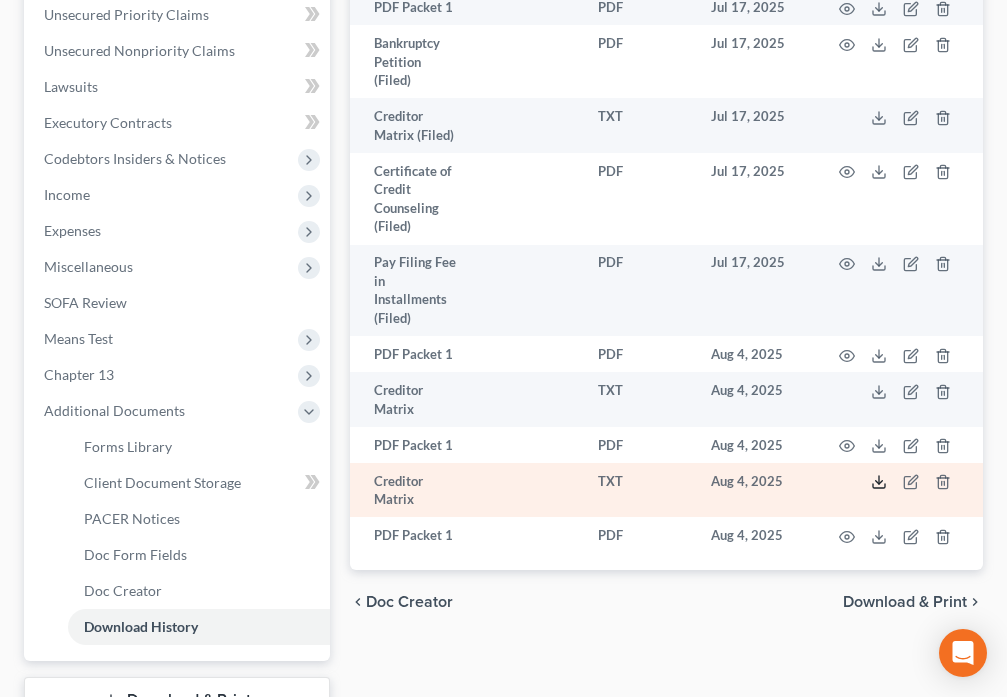 click 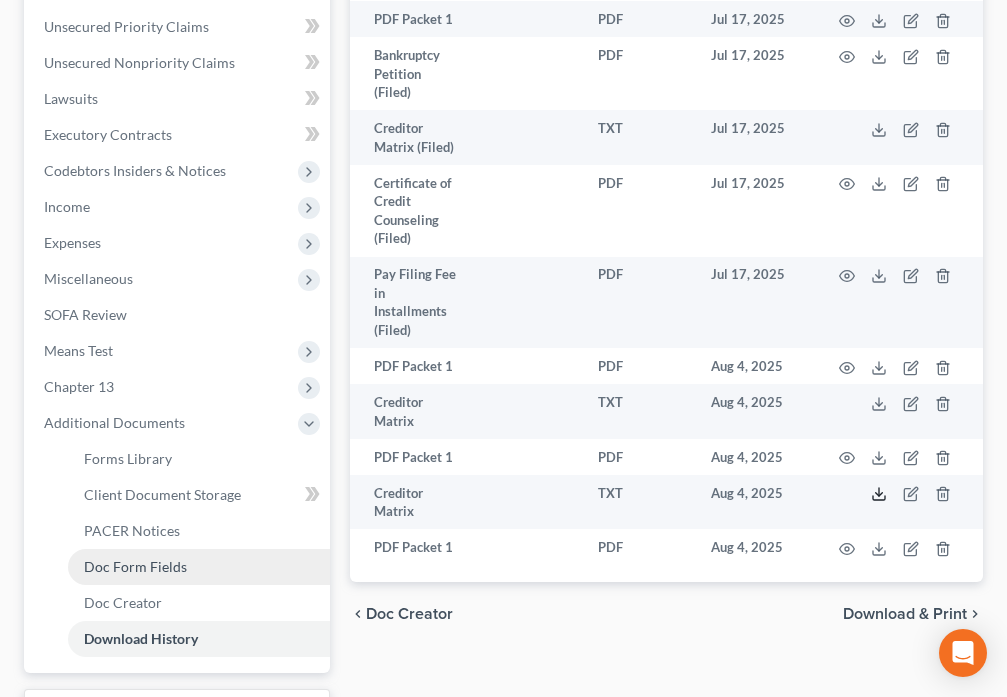 scroll, scrollTop: 513, scrollLeft: 0, axis: vertical 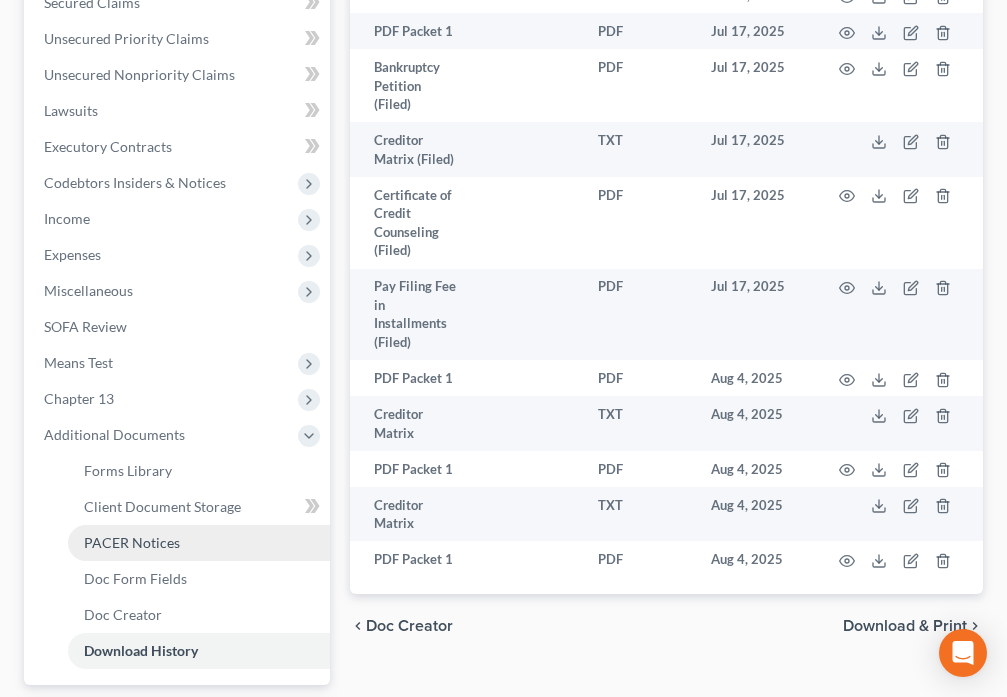 click on "PACER Notices" at bounding box center (132, 542) 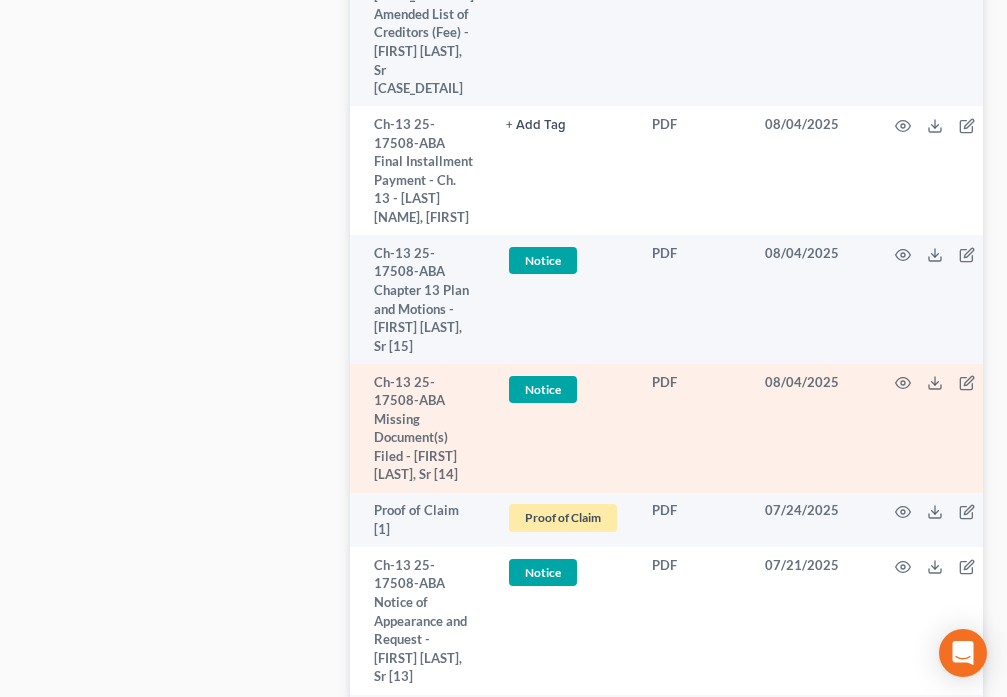 scroll, scrollTop: 1307, scrollLeft: 0, axis: vertical 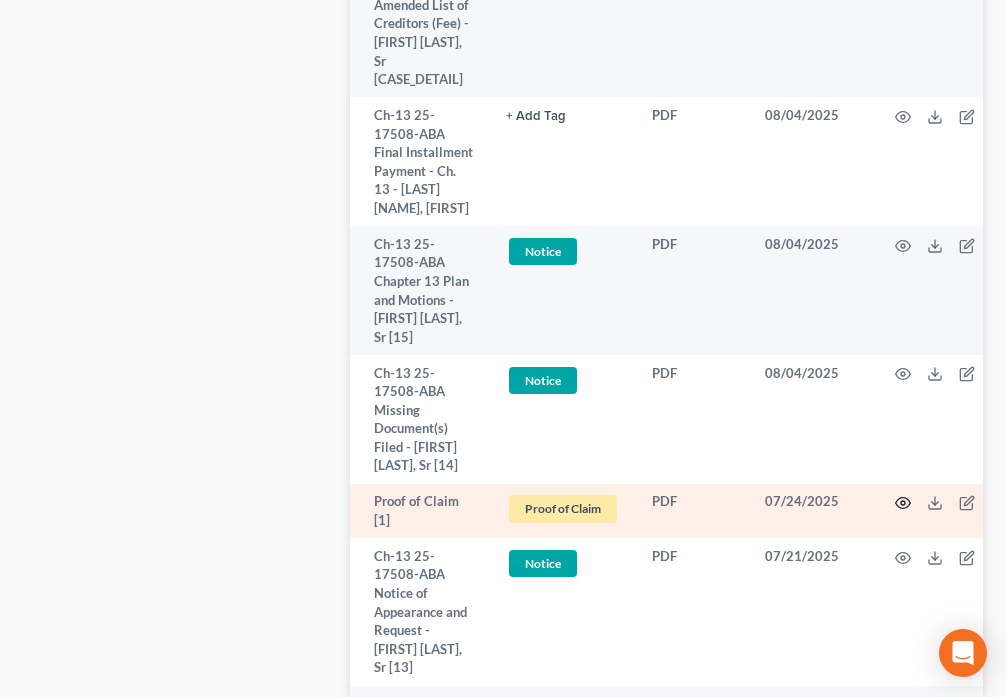 click 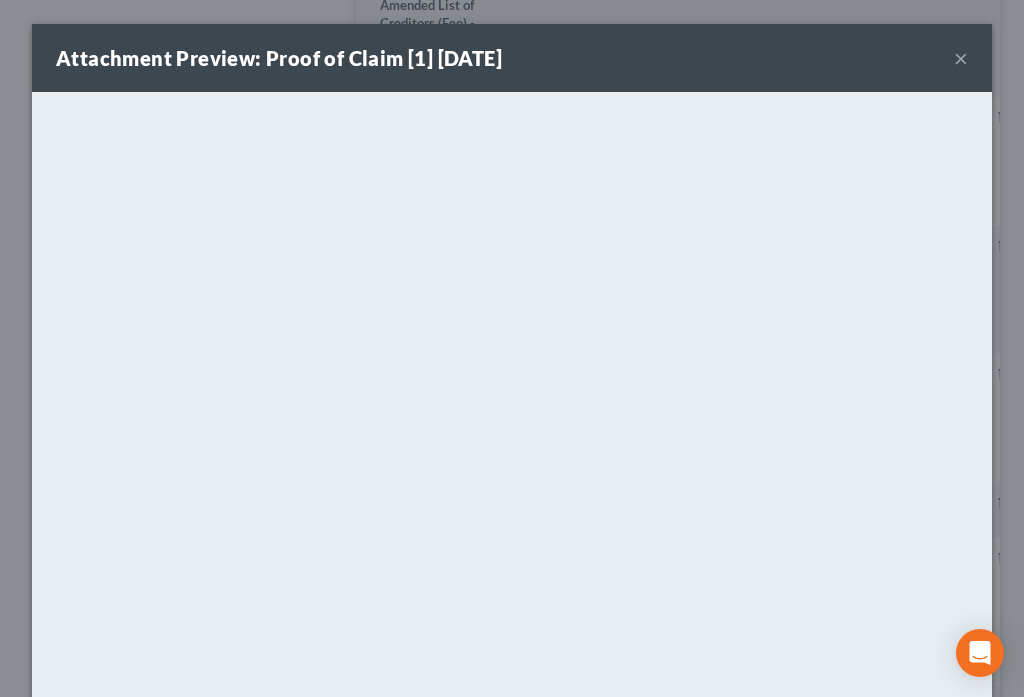 click on "×" at bounding box center (961, 58) 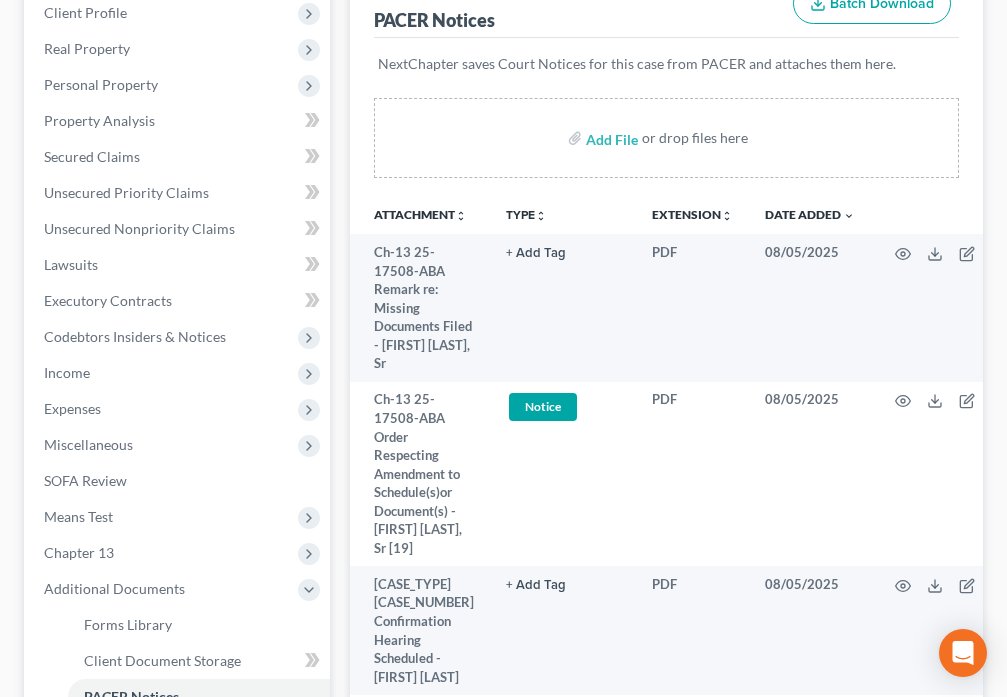 scroll, scrollTop: 233, scrollLeft: 0, axis: vertical 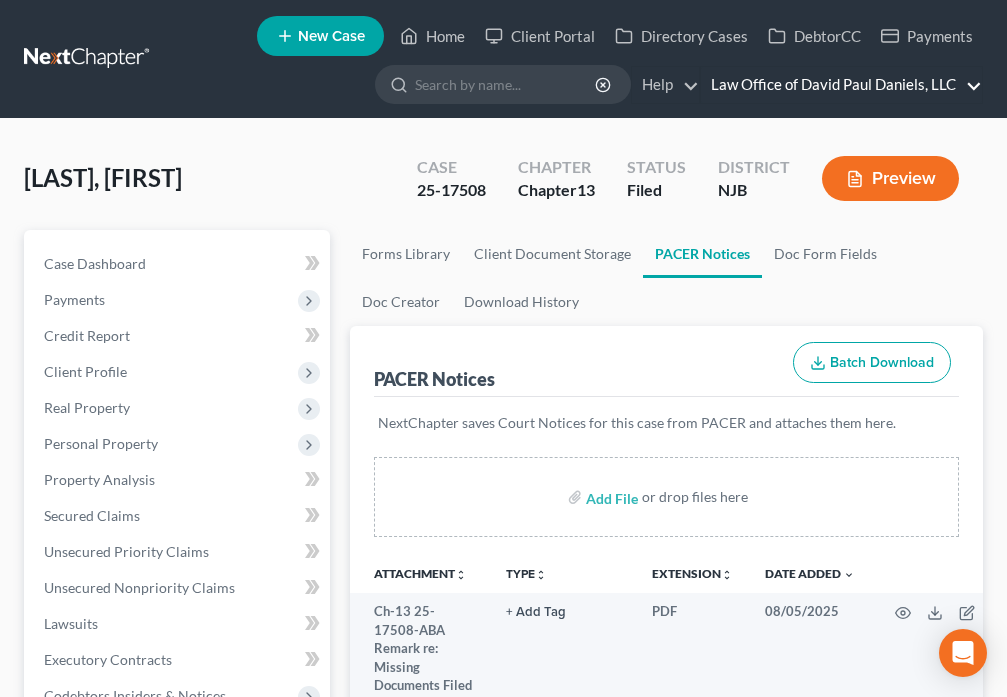 click on "Law Office of David Paul Daniels, LLC" at bounding box center (841, 85) 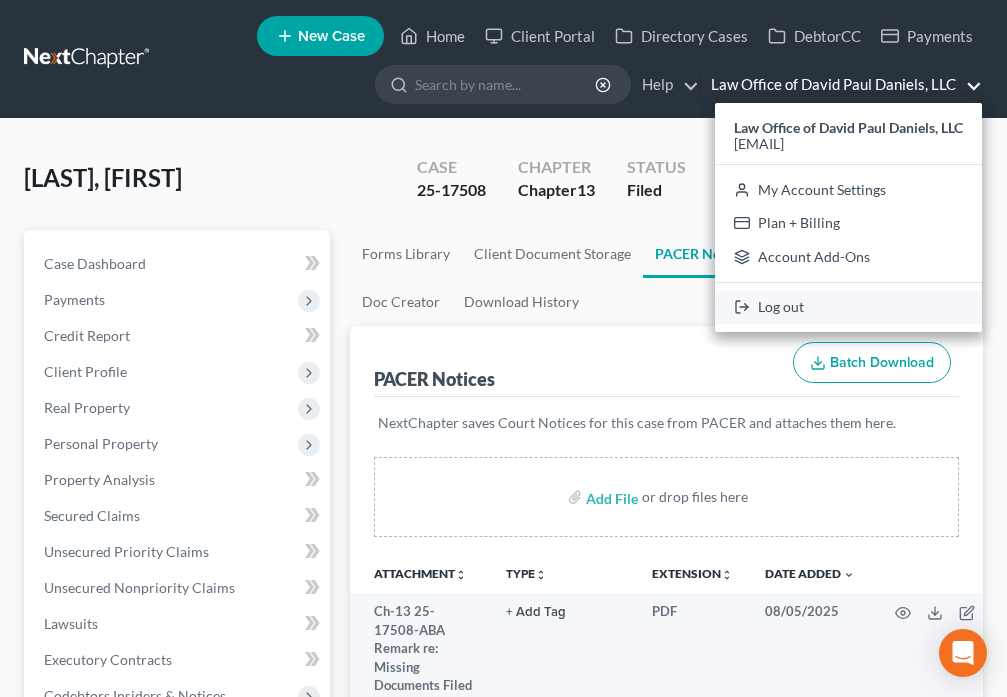 click on "Log out" at bounding box center [848, 308] 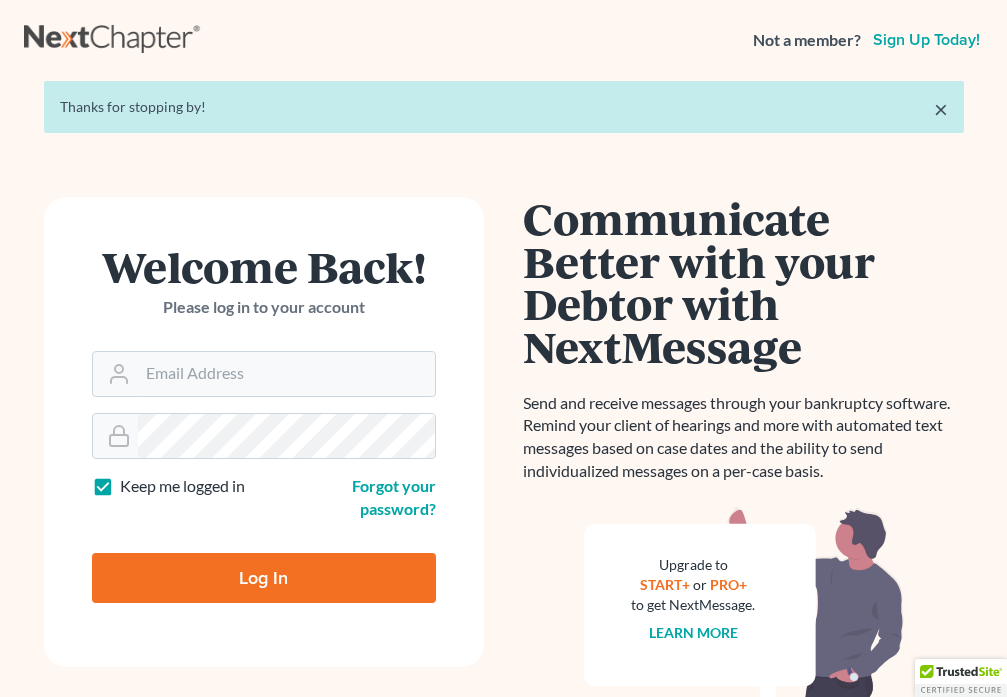 scroll, scrollTop: 0, scrollLeft: 0, axis: both 